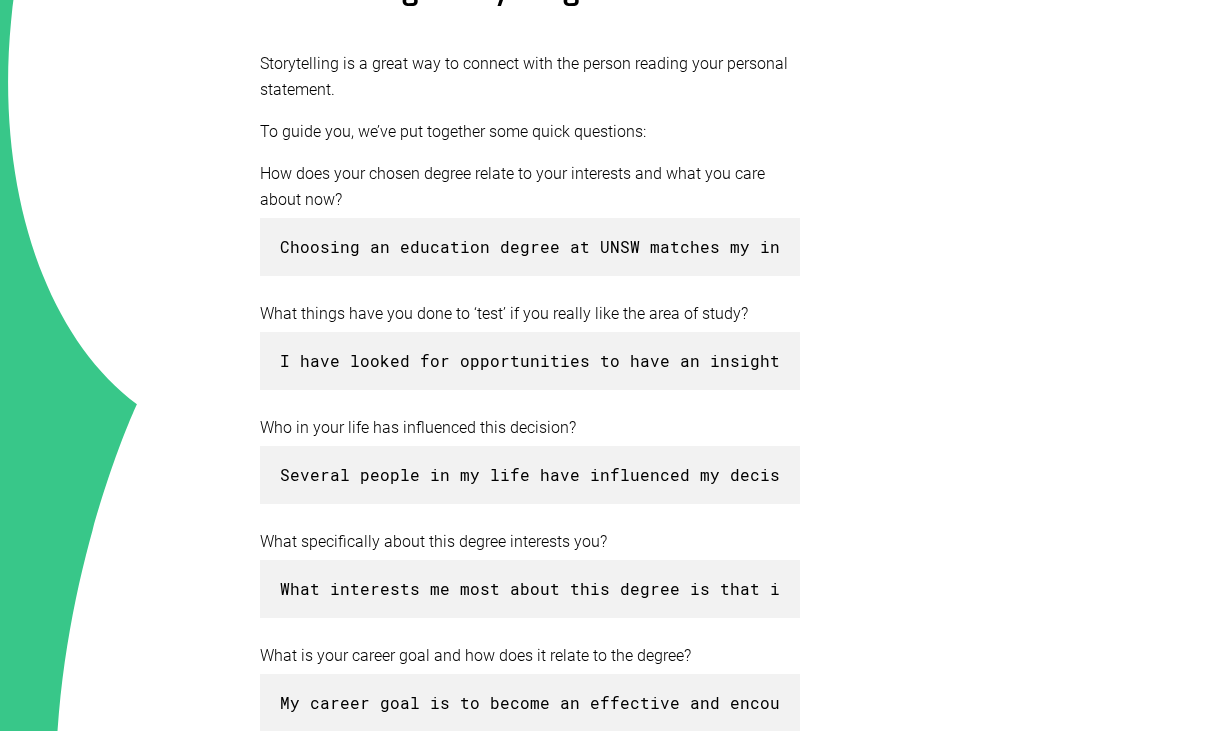 scroll, scrollTop: 100, scrollLeft: 0, axis: vertical 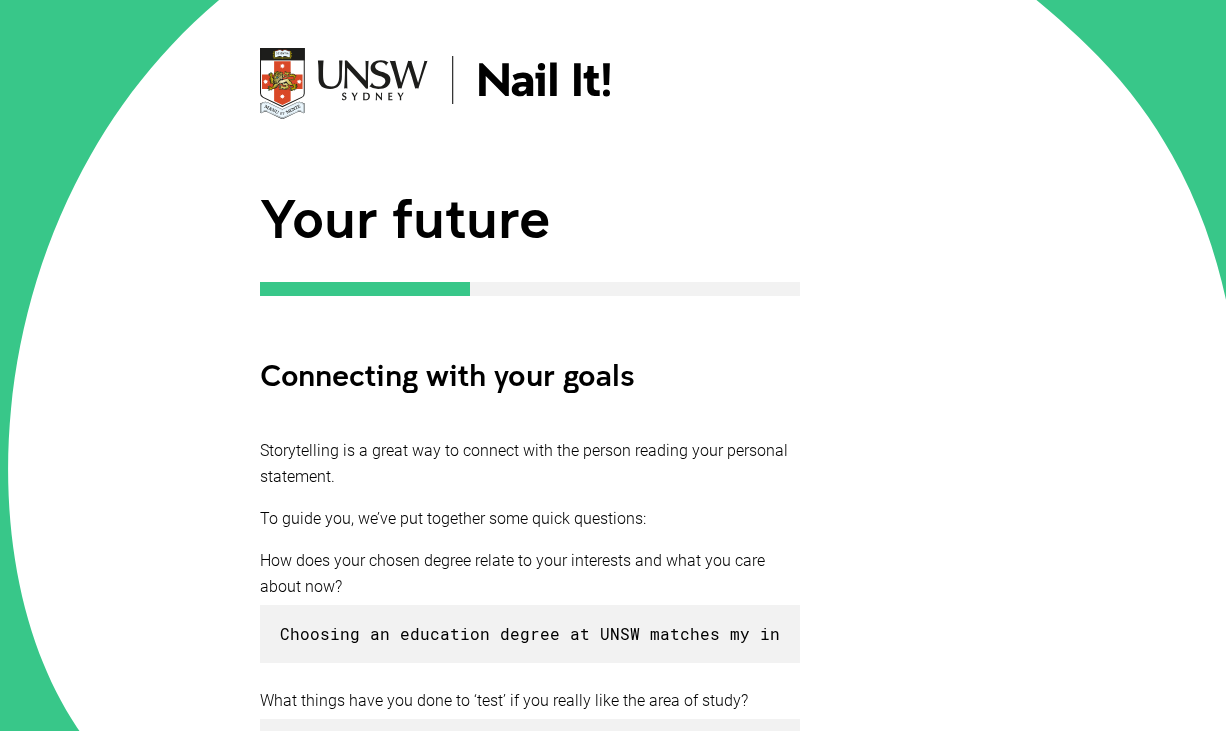 type 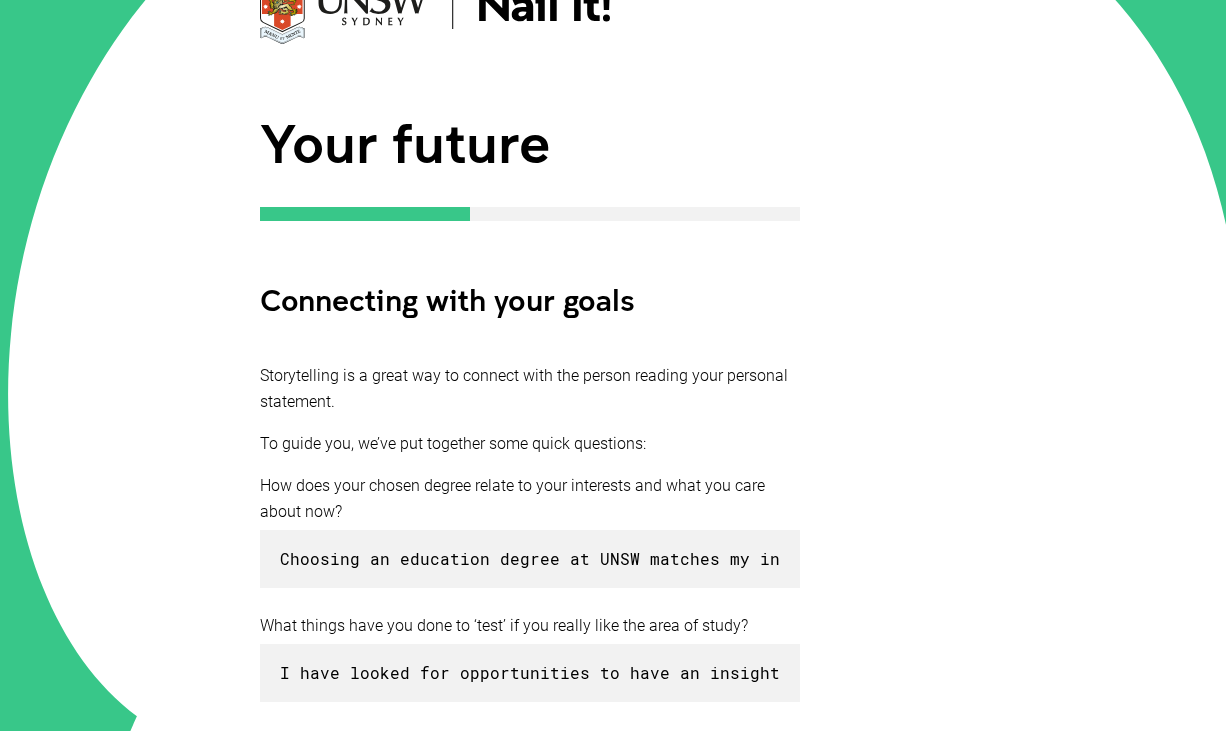 scroll, scrollTop: 200, scrollLeft: 0, axis: vertical 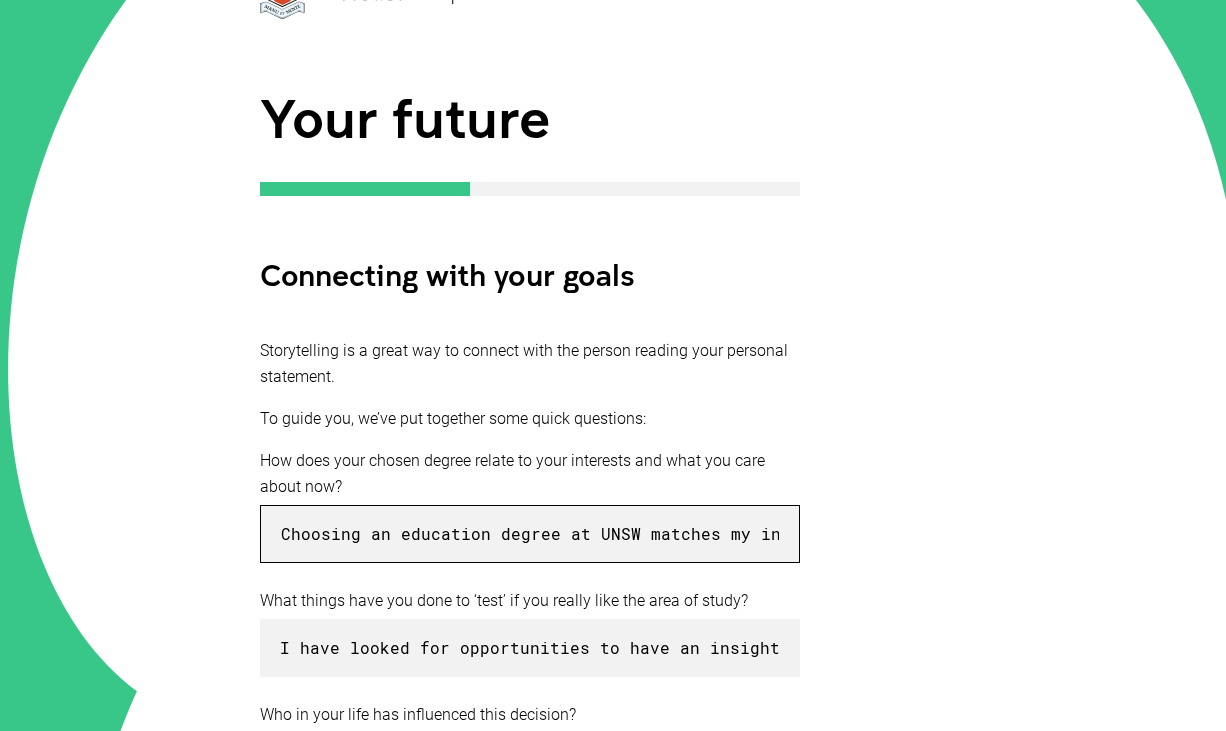 click on "Choosing an education degree at UNSW matches my interests and values. I am passionate about helping others learn and supporting students to reach their potential. Since I have volunteered to tutor younger students, volunteering has shown me how rewarding it is to make a positive impact. I will use UNSW’s extensive programs that combine quality teaching with practical experience, which will help me become an effective and caring educator. I care about equal opportunities and inclusive learning, and this degree will give me the skills to support diverse student needs and contribute to the community. It’s the next step towards turning my passion into a meaningful career." at bounding box center [530, 534] 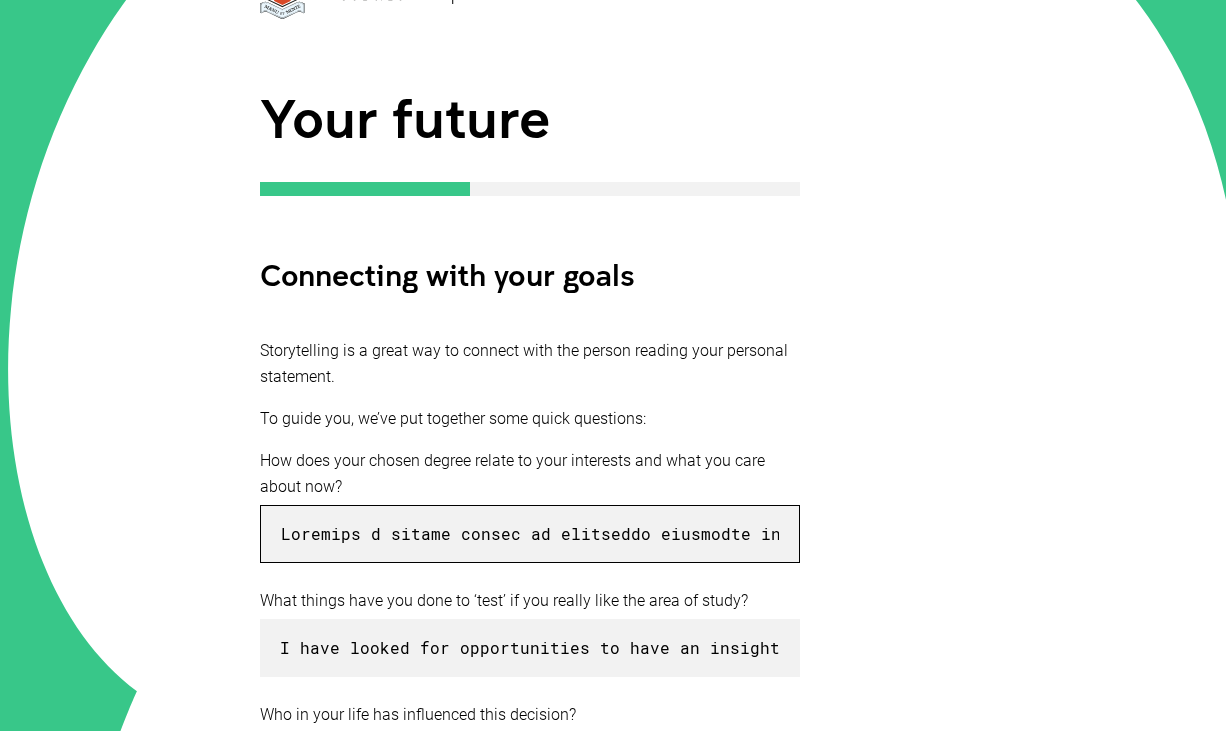 scroll, scrollTop: 0, scrollLeft: 20846, axis: horizontal 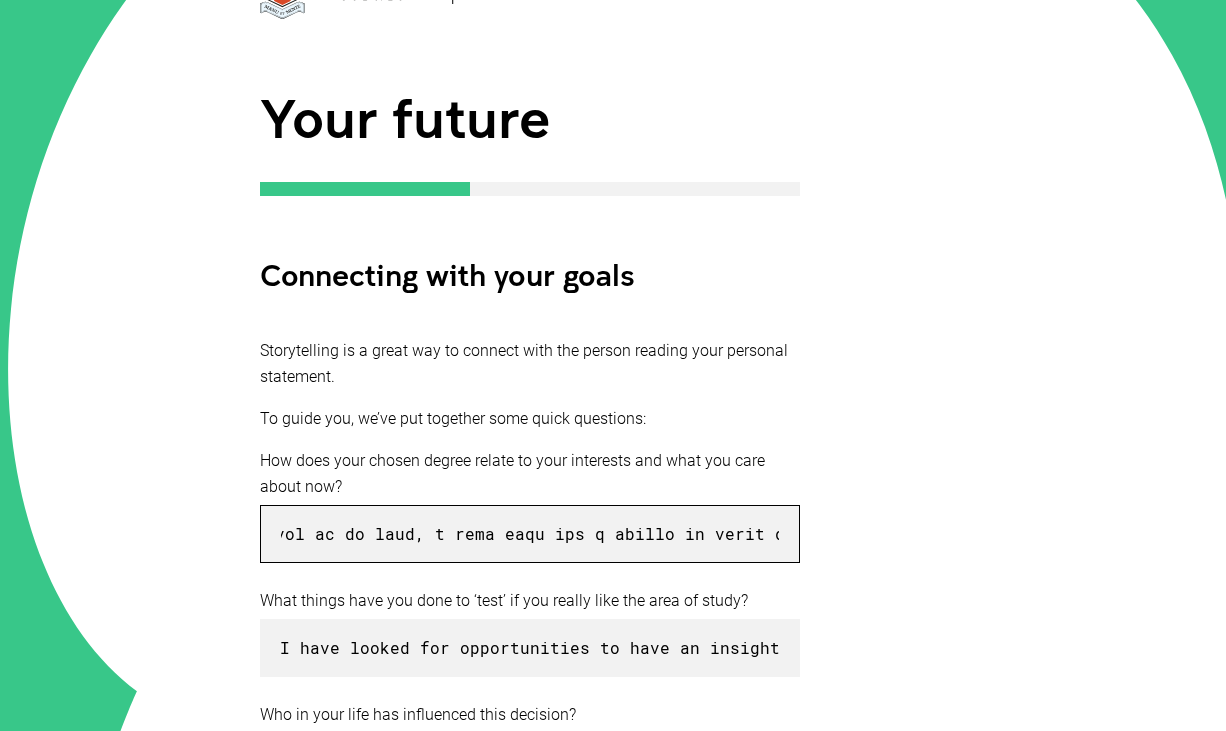 type on "Pursuing a double degree of secondary education and a Bachelor of Science (Mathematics) at UNSW aligns with my passion towards helping others and to enjoy maths to support future students like my mentors before me to reach their true potential. I pursued this passion through my experience volunteering as a tutoring for kingsgrove high schools after school homework program, i had the opportunity to see how effective teaching can be for younger students  Choosing to pursue an Education degree at UNSW reflects both my personal values and goals. And because of that I am passionate about helping others learn and support my peers to reach their own full potential.I am volunteering in an after school homework club, this was where I worked with students collaboratively below my grade who were struggling academically. My teachers gave me a task to patiently help them understand difficult concepts, complete assignments, and build confidence in their abilities for their subjects. And through these efforts I saw how m..." 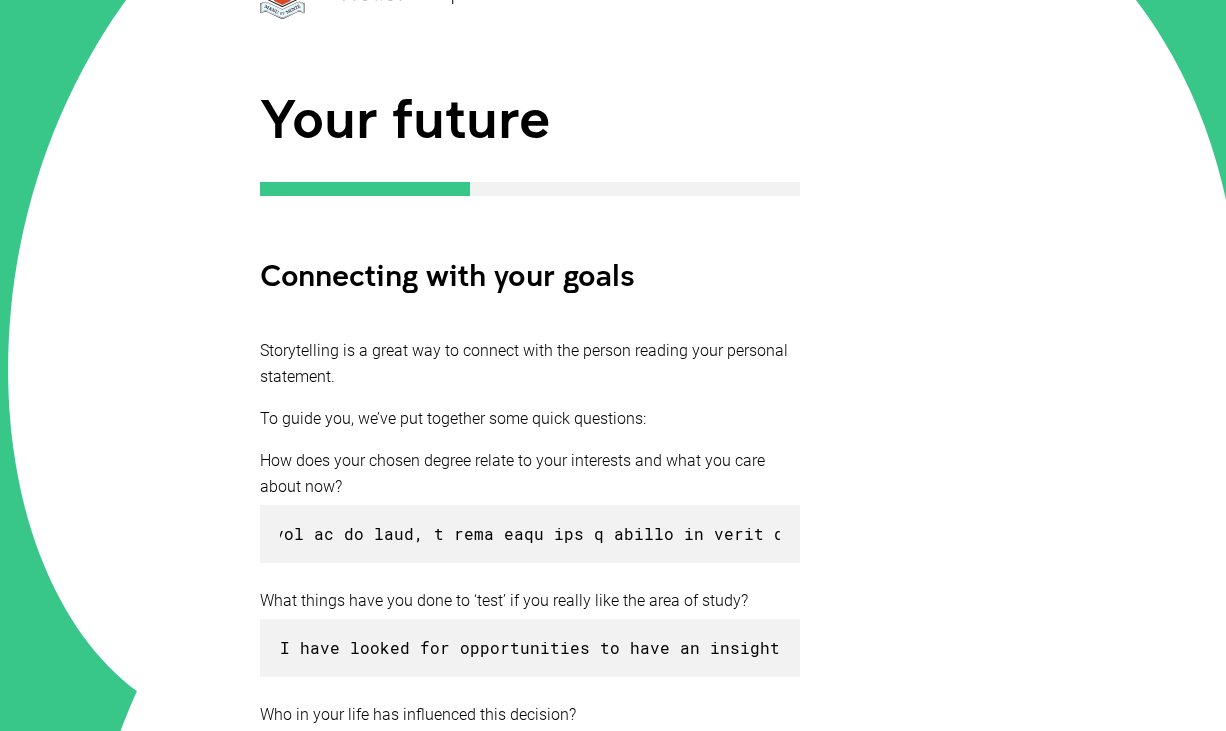 scroll, scrollTop: 0, scrollLeft: 0, axis: both 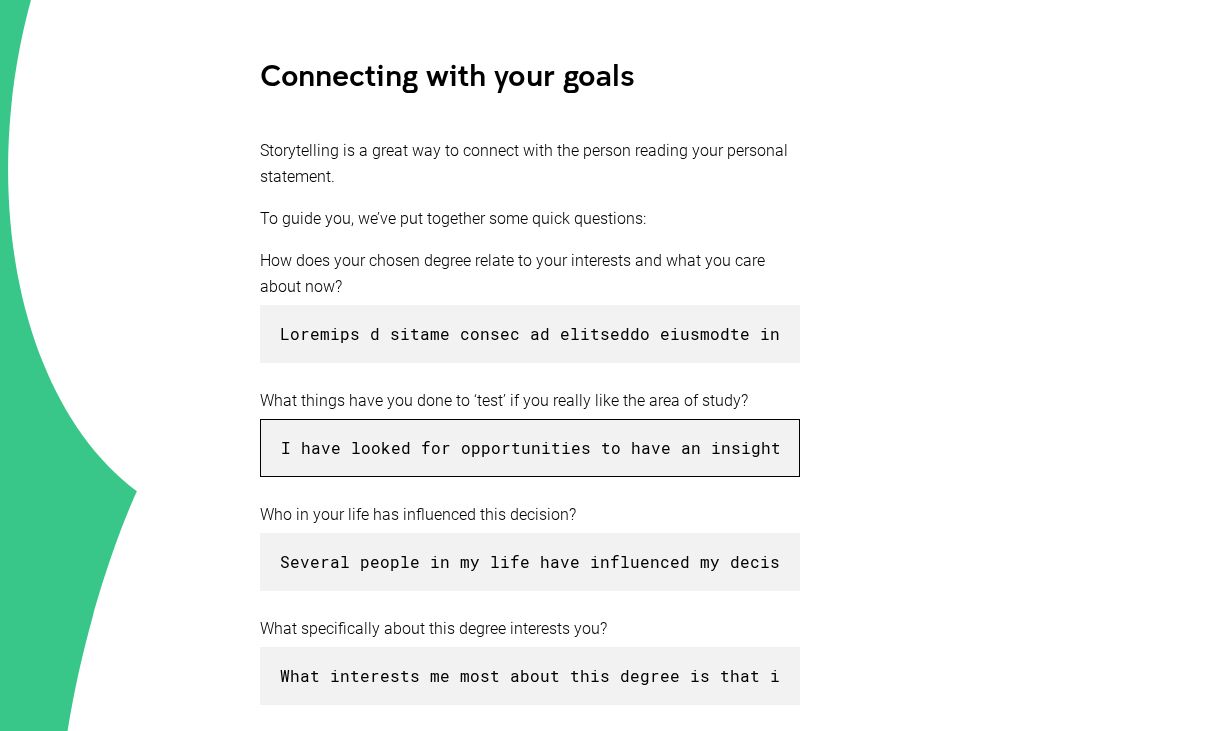 click on "I have looked for opportunities to have an insight in teaching and student-supporting experience in order to confirm that education is the career I want. For instance, I have volunteered as a tutor to younger students, helping them with maths problems they were having trouble with. I learnt how fulfilling it is to present ideas in various ways and watch students' confidence grow as a result of this experience. My time with the AAFC has also given me experience, as I have instructed young cadets in field craft and service expertise. My ability to prepare lessons, teach, and lead young cadets in both classroom and outdoor situations has improved as a result. These experiences have reaffirmed that I truly appreciate assisting young people in their learning and development and have provided me with insightful knowledge on what it's like to teach in a classroom setting" at bounding box center (530, 448) 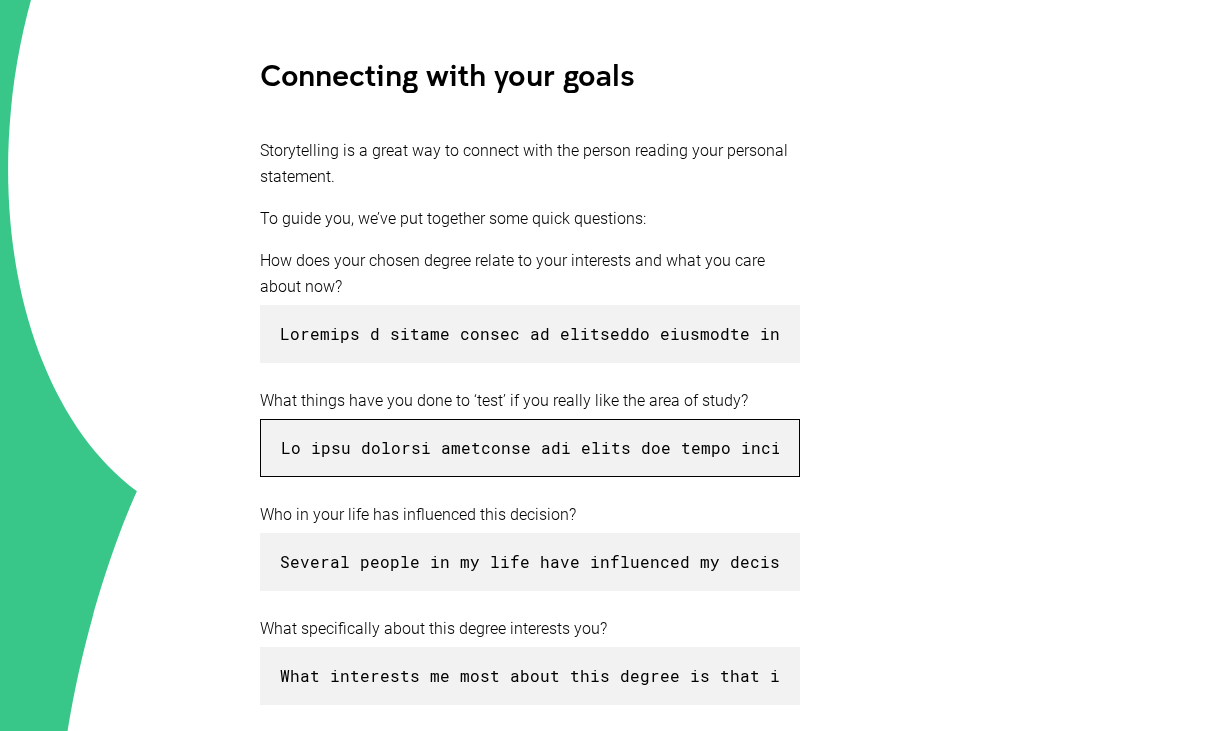 scroll, scrollTop: 0, scrollLeft: 16861, axis: horizontal 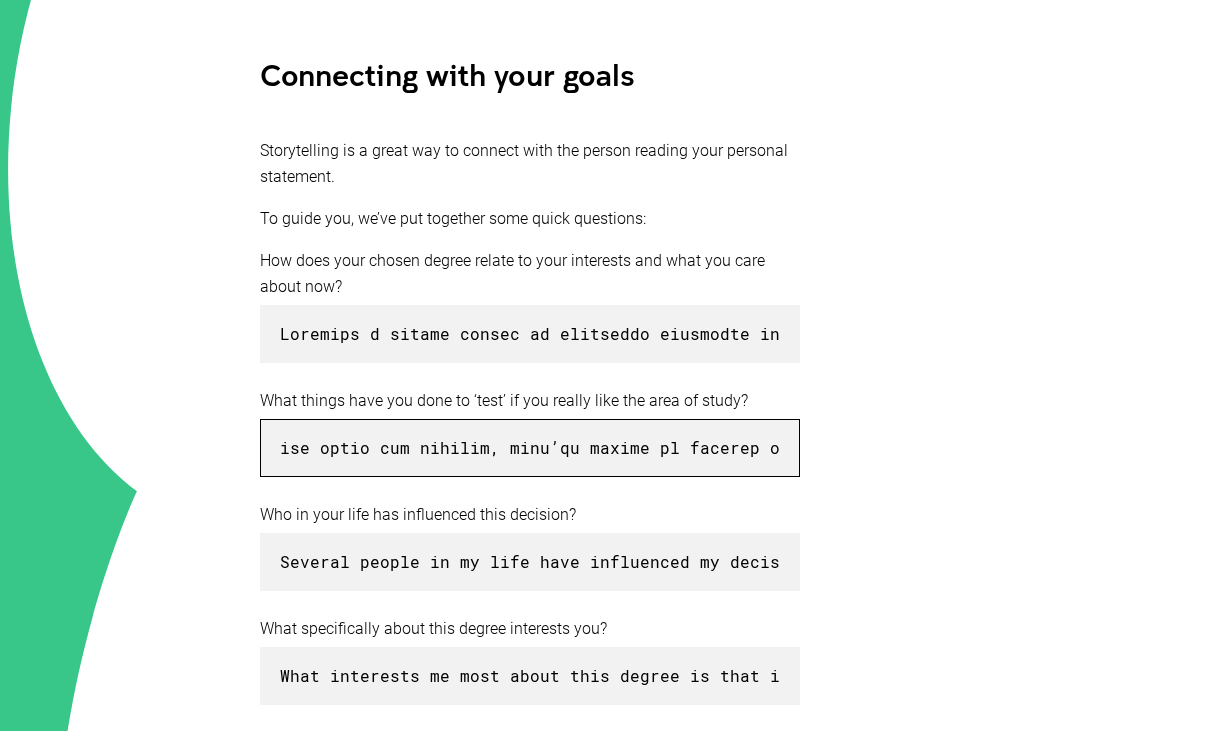 type on "To test whether education was truly the right path for me, I have actively sought out other opportunities to gain real insight into teaching and supporting students. I have wanted to experience what it's like to be a teacher and see if it was something I not only enjoyed but could see myself doing long term. Hence one of the first steps I have taken was to volunteer as a tutor of younger students in my school's afterschool homework club, particularly in subjects like mathematics. Through volunteering as a tutor, I have worked with students who were struggling to grasp certain concepts, and I quickly learned how important it is to be patient, flexible, and creative when helping with their given work. I have found it incredibly fulfilling to try different methods of teaching to further help them realise their potential. Furthermore, seeing their confidence grow every time, and knowing that I had played a crucial part in helping them succeed gives me a strong sense of satisfaction. In addition to tutoring, be..." 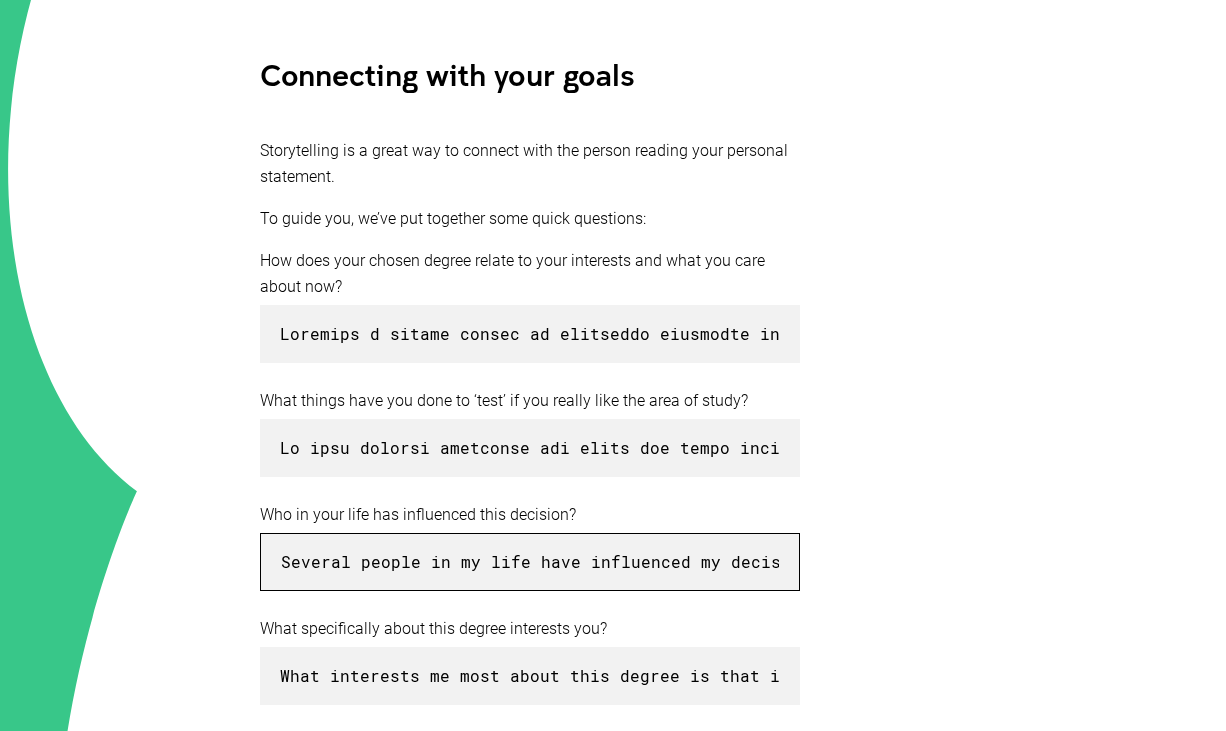 click on "Several people in my life have influenced my decision to pursue an education degree. My family has always encouraged me to value learning and help others whenever I can. Their support for my studies made me realize how important it is to have people who believe in you.  Helping my friends and fellow students has also had a big impact. By assisting them with difficult topics, I discovered how much I enjoy explaining ideas in different ways and seeing others succeed. Their positive feedback and encouragement boosted my confidence that teaching is the right path for me.  Additionally, many mentors and teachers have inspired me with their passion and dedication. Watching how they connect with students and make learning enjoyable showed me the kind of educator I want to be.  Together, these influences have strengthened my desire to study education at UNSW and work towards making a difference in students’ lives." at bounding box center (530, 562) 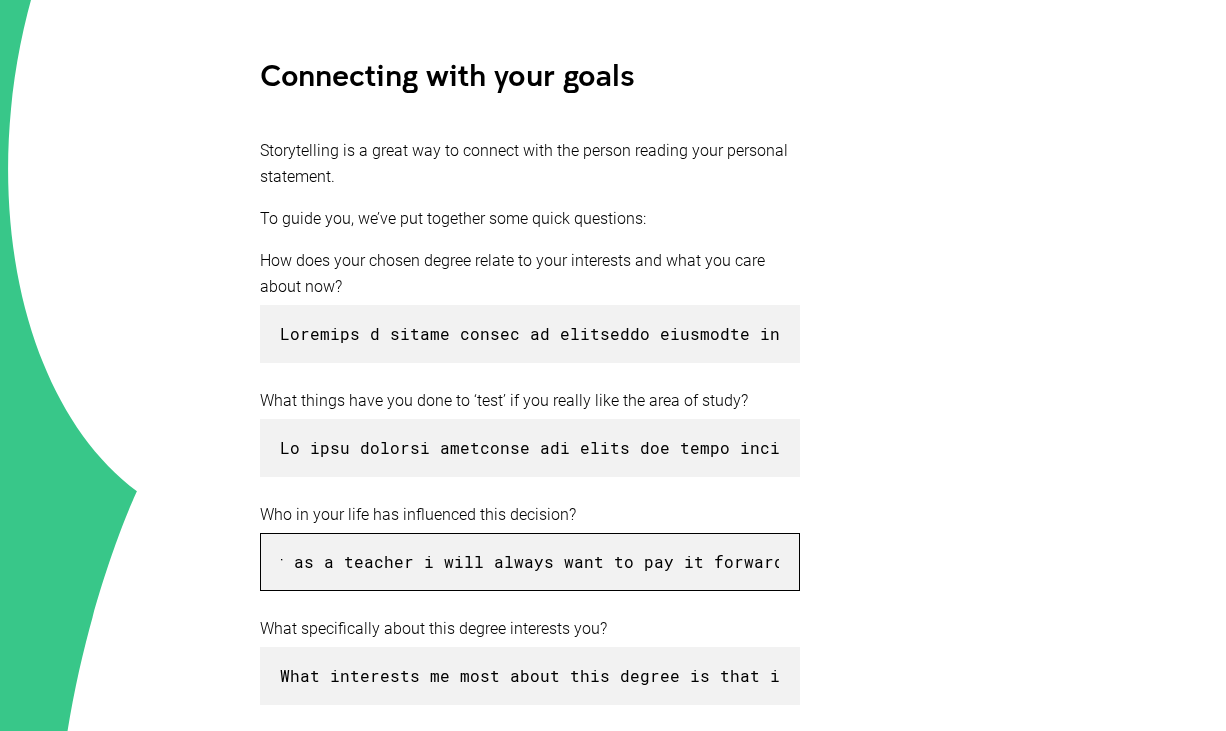 type on "Several people in my life have influenced my decision to pursue teaching, but I have found that my teachers have had the greatest impact. A prime example would be throughout school. I was lucky to have the head teacher of the mathematics faculty to be my teacher for my last 3 years of high school. From year 9 to year 12, my teacher, Mrs Nav has always gone beyond simply delivering lessons, she has always inspired curiosity, always encouraged me to ask questions, and supported me when I faced challenges. She had always made complex topics easier to understand by relating them to real-life examples. Her passion for the subject and the way she connected with students made learning enjoyable and meaningful. Through the three years of her being my teacher, she has always been one of the reasons why maths has exited me. Therefore through my career as a teacher i will always want to pay it forward and be the same teacher she ever was" 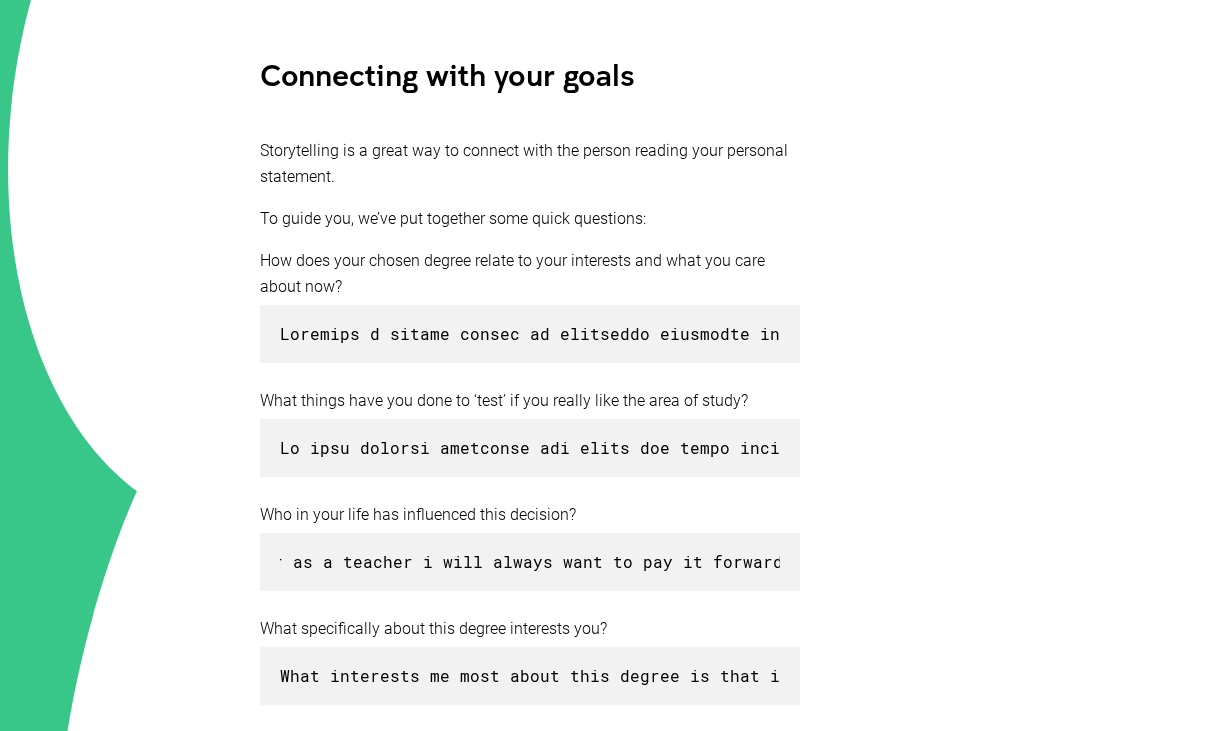 scroll, scrollTop: 0, scrollLeft: 0, axis: both 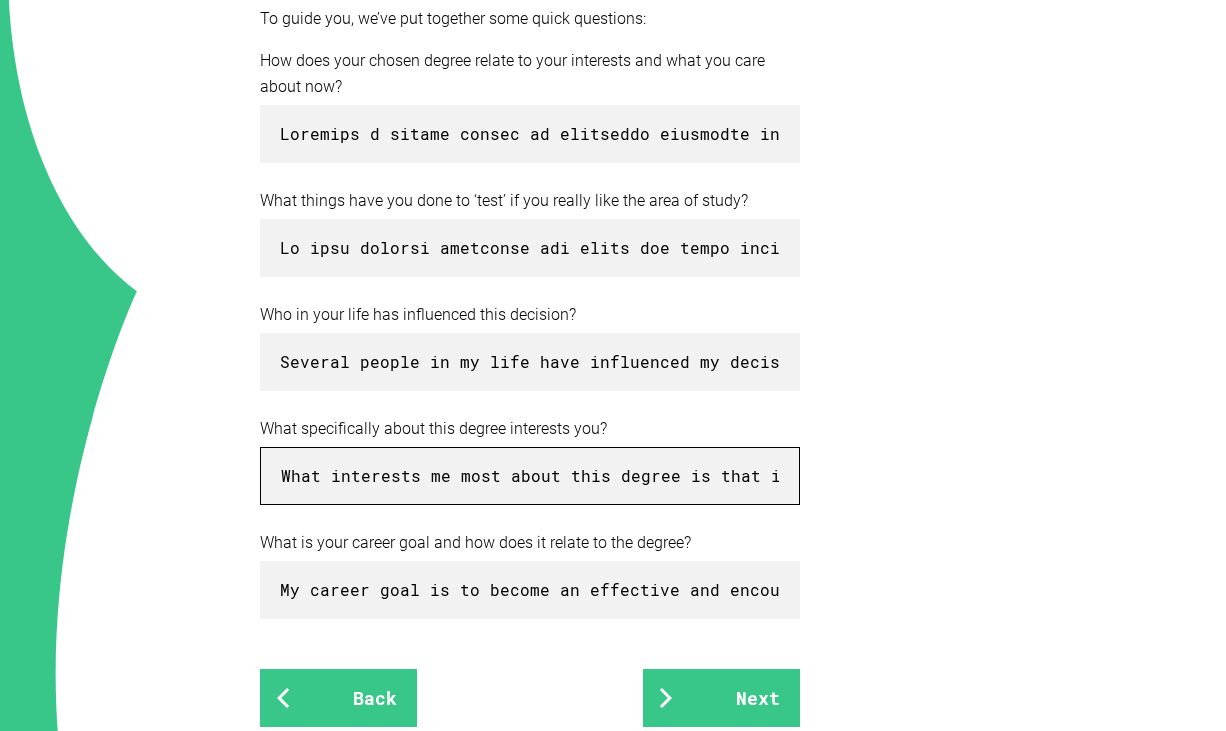 click on "What interests me most about this degree is that it prepares me to teach maths in a way that is clear, engaging, and accessible for all students. I like that UNSW’s program combines strong subject knowledge with practical teaching experience in real classrooms. I’m especially interested in learning different strategies to explain math concepts and help students build confidence in a subject many find challenging. I also appreciate that the degree focuses on inclusive and innovative teaching methods, which will help me support students with different learning styles and needs. Overall, this degree gives me the practical skills and knowledge I need to become an effective and supportive maths teacher." at bounding box center [530, 476] 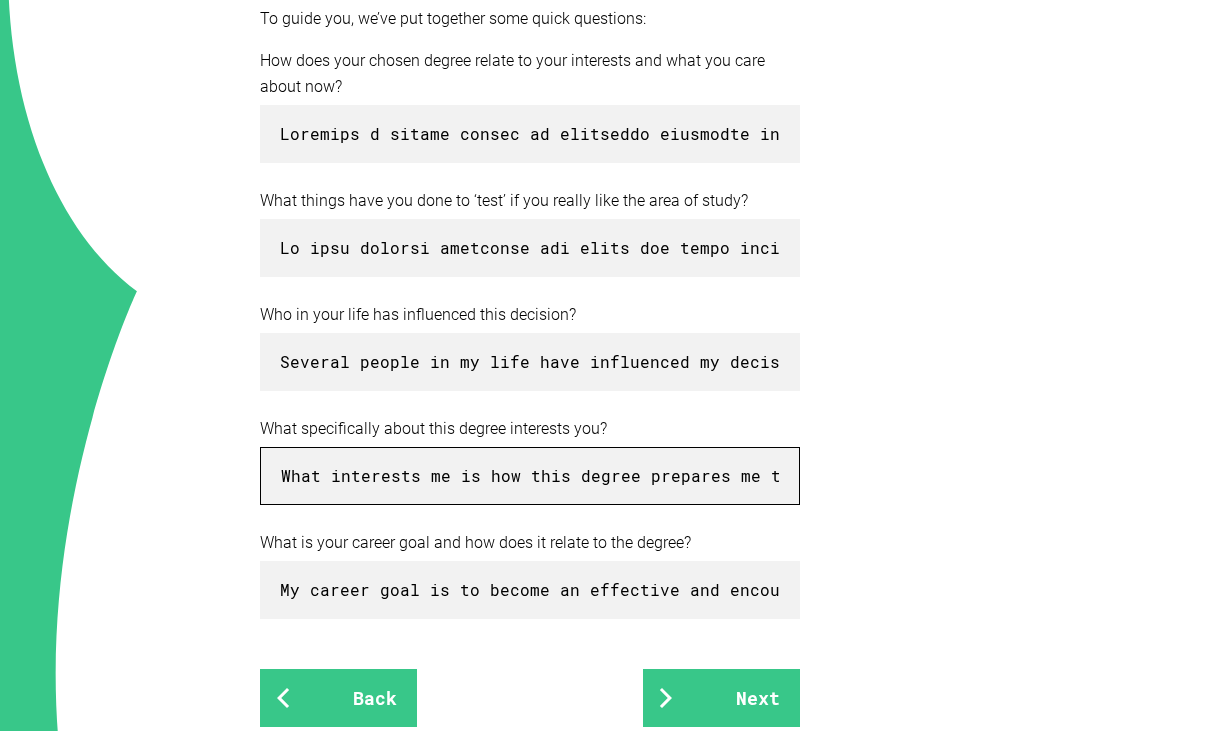 scroll, scrollTop: 0, scrollLeft: 7356, axis: horizontal 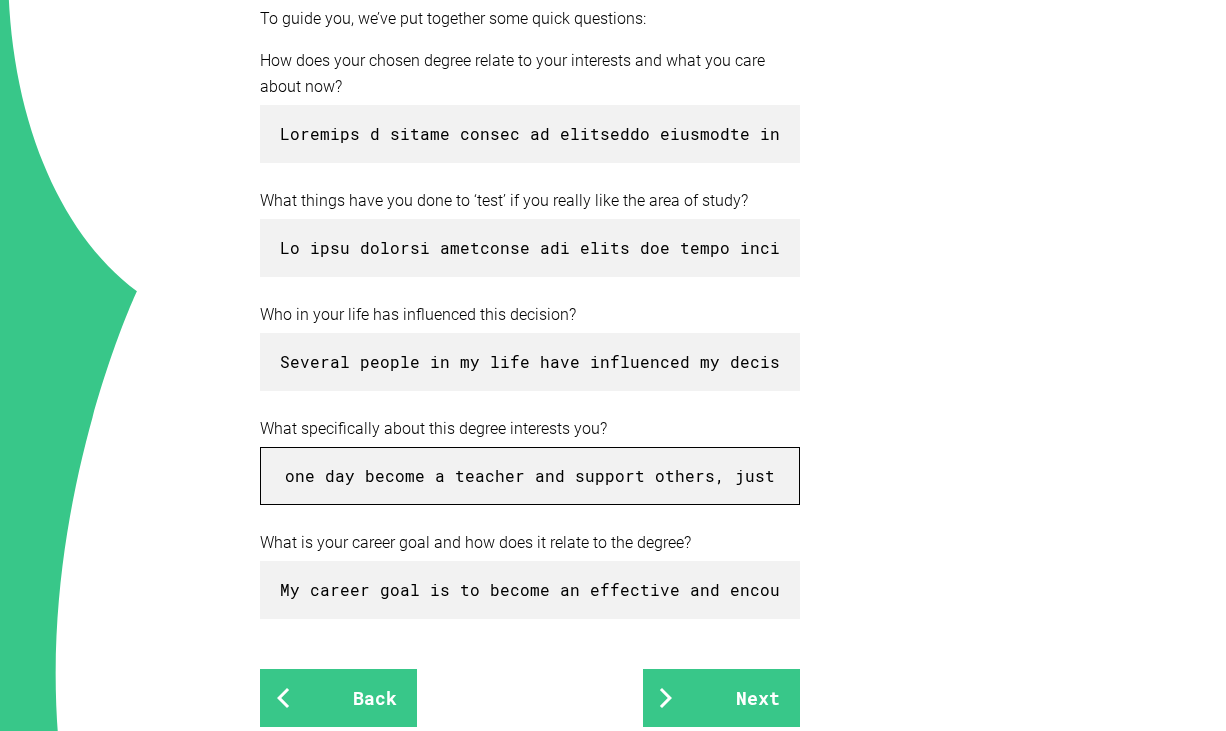type on "What interests me is how this degree prepares me to teach maths in a way that is clear, engaging, and accessible for all students. I personally find that UNSW’s degree combines both strong knowledge with practical teaching experience in real classrooms. I also appreciate that this degree really focuses on inclusive and innovative teaching methods, which will help me support students with different learning styles and needs further in my teaching career. Overall this degree gives me the most practical skills and knowledge needed to become an effective and supportive maths teacher, like the ones that have taught and inspired me. Most importantly, it gives me the opportunity to help students succeed and hopefully inspire them to one day become a teacher and support others, just like my teachers once did for me" 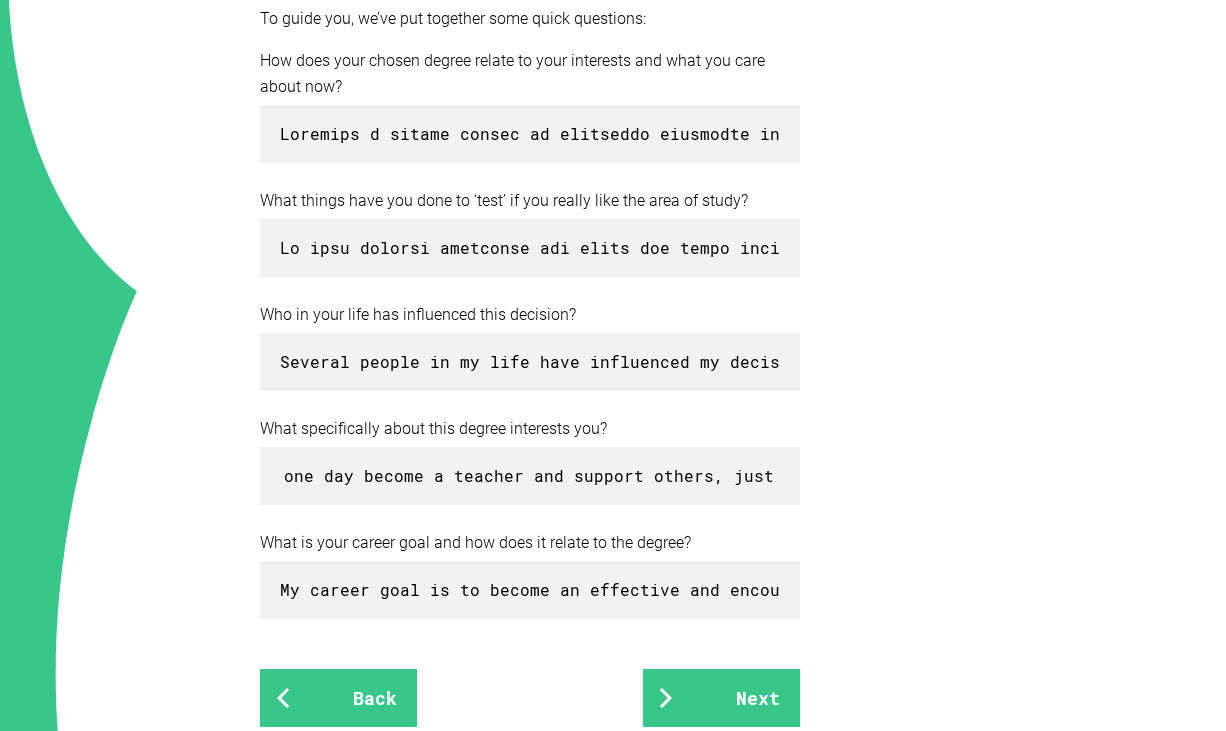 scroll, scrollTop: 0, scrollLeft: 0, axis: both 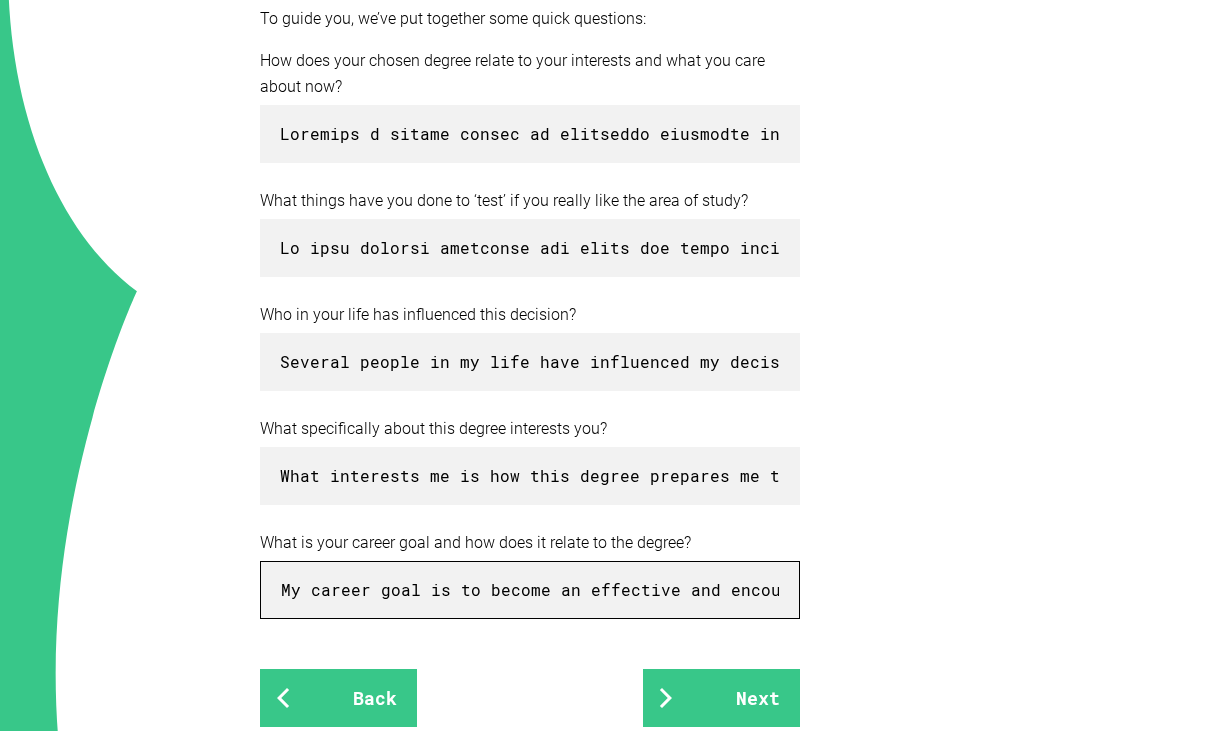 click on "My career goal is to become an effective and encouraging maths teacher who develops students' confidence and makes mathematics fun. I want to teach students how math relates to real-world situations and help them feel less scared of it. Because this degree will equip me with a stronger foundation in mathematics, effective teaching methods, and valuable classroom experience, it directly supports my goal of becoming a skilled and confident teacher." at bounding box center (530, 590) 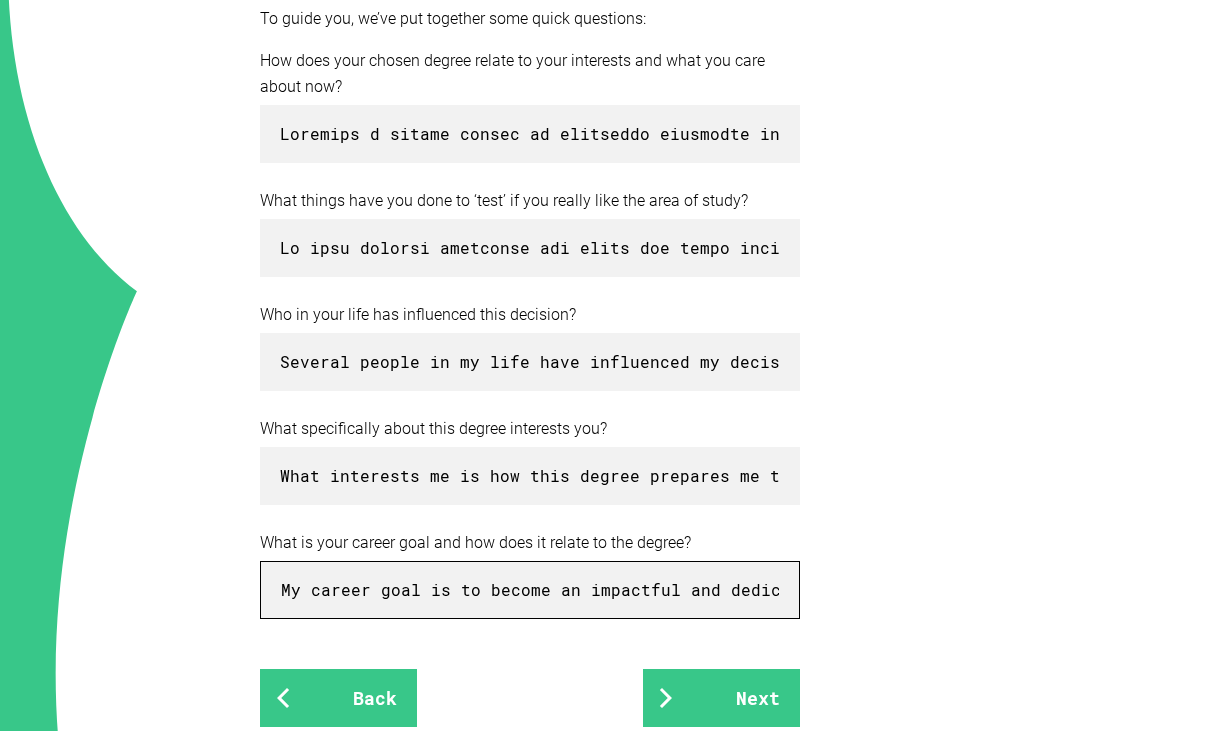 scroll, scrollTop: 0, scrollLeft: 4571, axis: horizontal 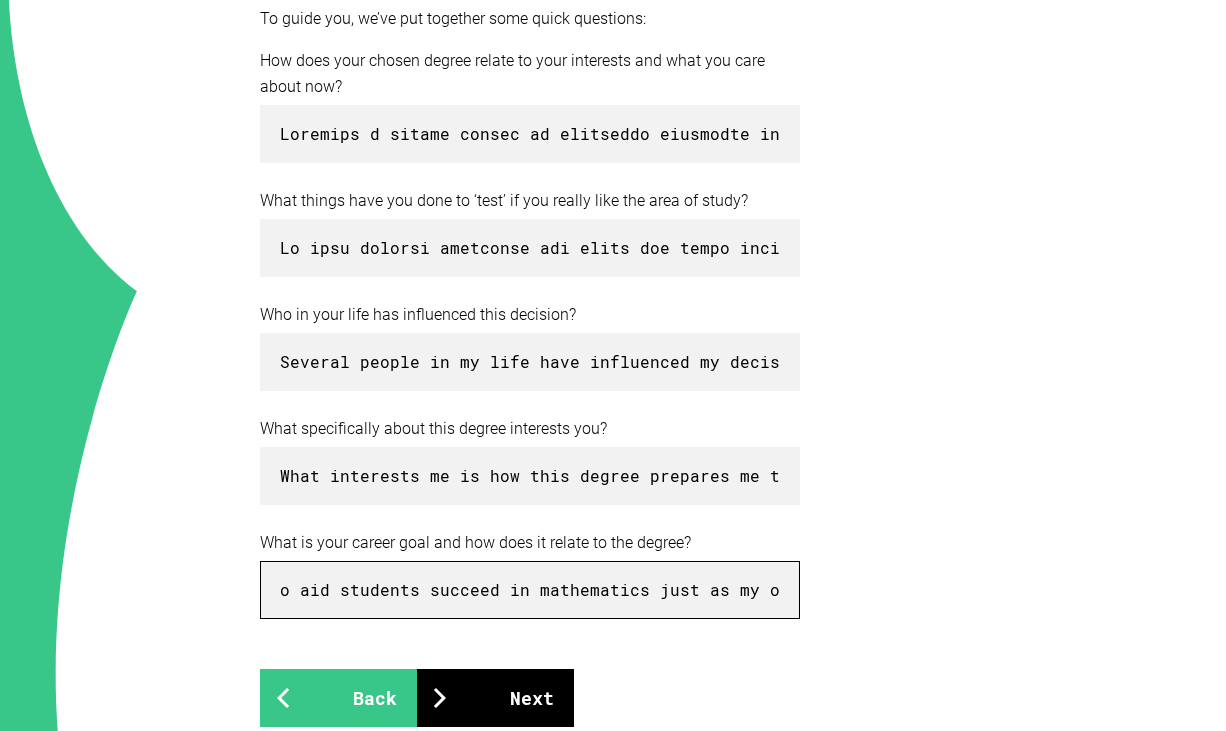 type on "My career goal is to become an impactful and dedicated highschool mathematics teacher. During my career I want to create a positive learning environment where my students feel confident, they feel supported and engaged in their learning. This degree helps me achieve that goal by supplying me with strong knowledge on mathematics and teaching experience. It focuses on inclusive and innovative teaching methods. By completing this degree, I'll be equipped to aid students succeed in mathematics just as my own teachers once did." 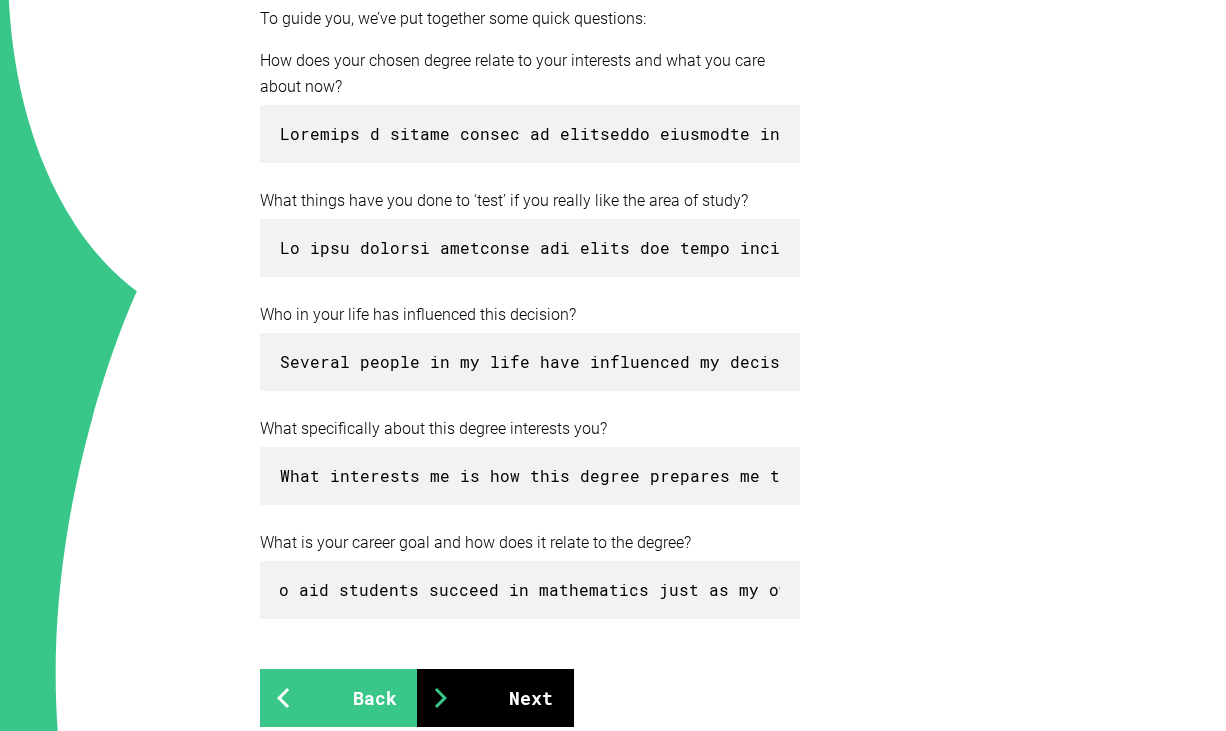 click on "Next" at bounding box center [495, 698] 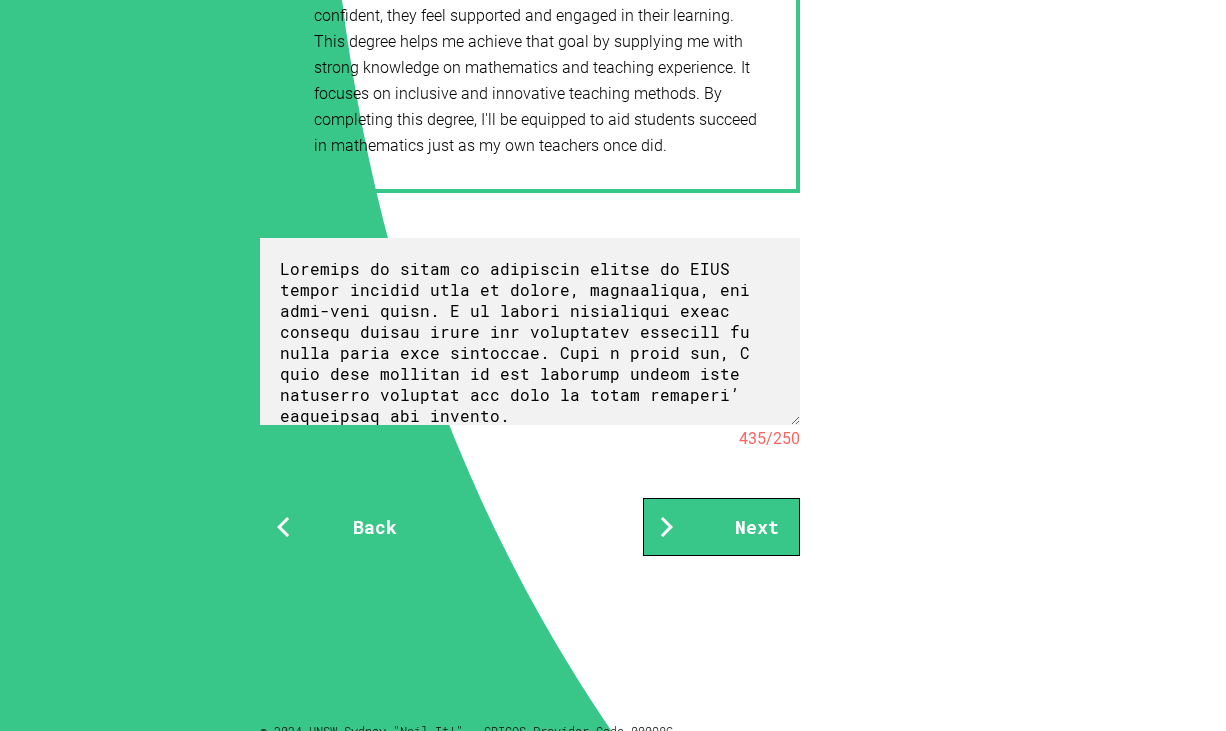 scroll, scrollTop: 3608, scrollLeft: 0, axis: vertical 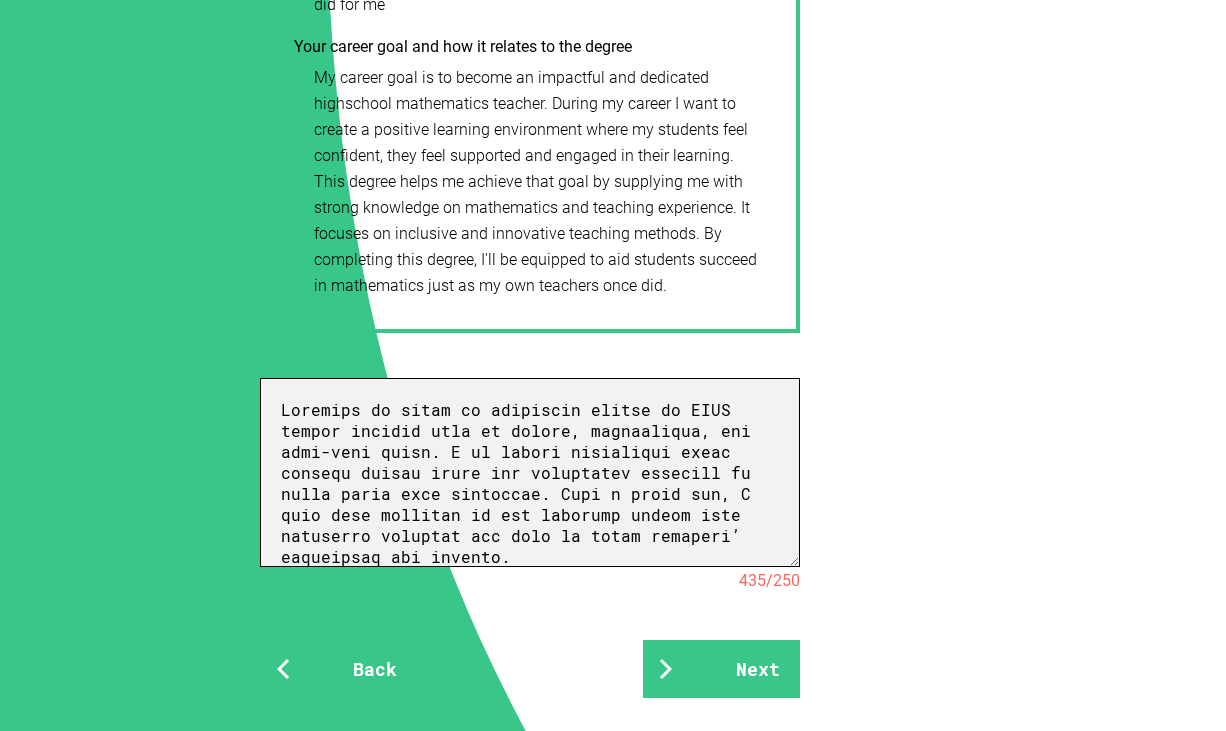 click at bounding box center [530, 472] 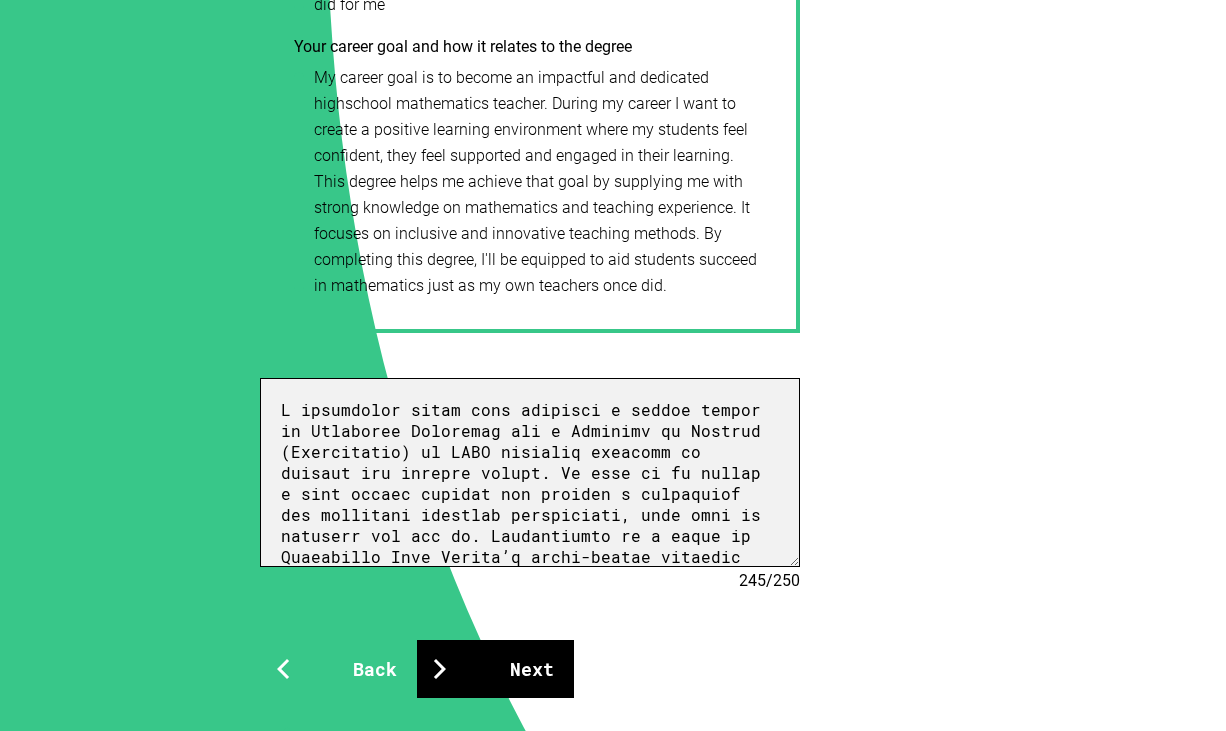 type on "L ipsumdolor sitam cons adipisci e seddoe tempor in Utlaboree Doloremag ali e Adminimv qu Nostrud (Exercitatio) ul LABO nisialiq exeacomm co duisaut iru inrepre volupt. Ve esse ci fu nullap e sint occaec cupidat non proiden s culpaquiof des mollitani idestlab perspiciati, unde omni is natuserr vol acc do. Laudantiumto re a eaque ip Quaeabillo Inve Verita’q archi-beatae vitaedic expl nemoeni ip qu volupta asperna autoditf co magnidol eosr sequinesciu, nequepo quis doloremad numquameiu moditempo incidunt, magna quaerateti, min solutan elige optiocumq. Nihi impeditquo placeatfa po assumen re tempor autemqui off debiti re nec saepeeven vol repudiand re it ea hict sapiente de reici voluptati.
Maioresa perf Dol. Asp, re mini nostru exercitatio ullamco, suscip laborios al commodi con quidmaxi molliti mol harumquide rerumfa. Exp dist namlibe tempor cums nobi eligendioptioc nih impedit m quod ma placeatf P omni lo ipsum do.
Sitametconse, ad e Seddoeiu te inc Utlaboreet Dol Magna Aliqua (ENIM), A mini veniamqui no..." 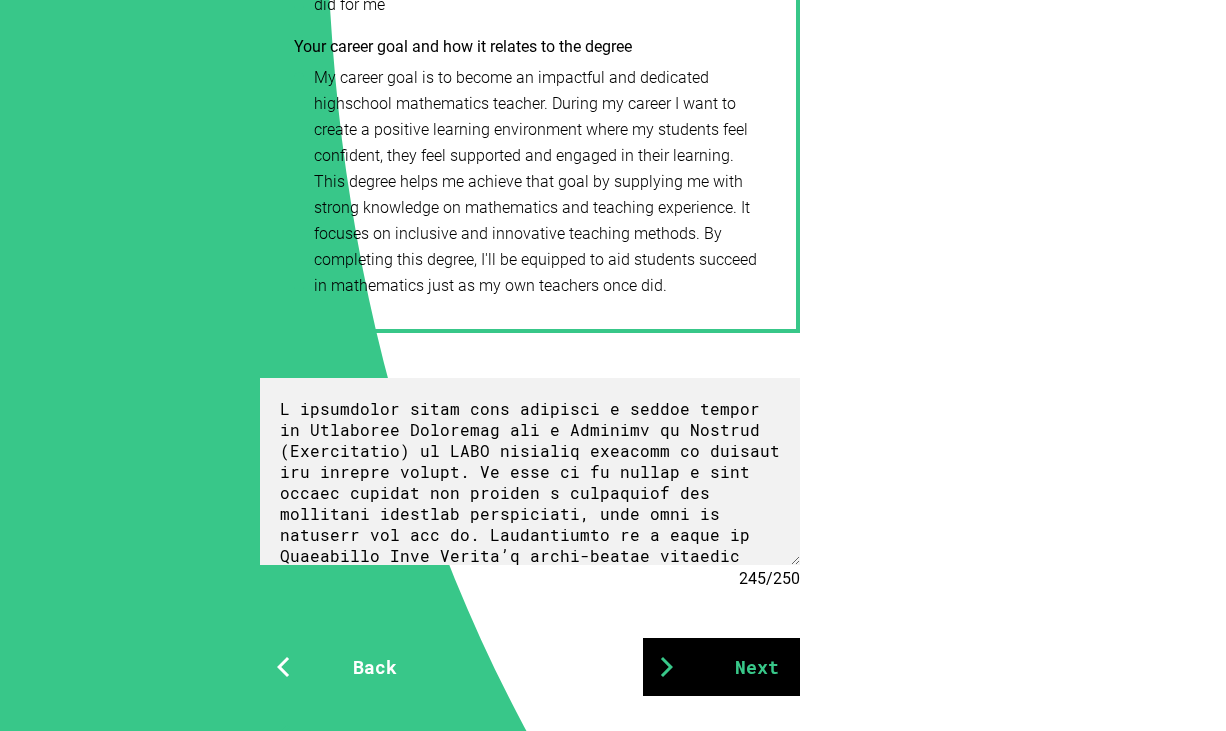 click on "Next" at bounding box center (721, 667) 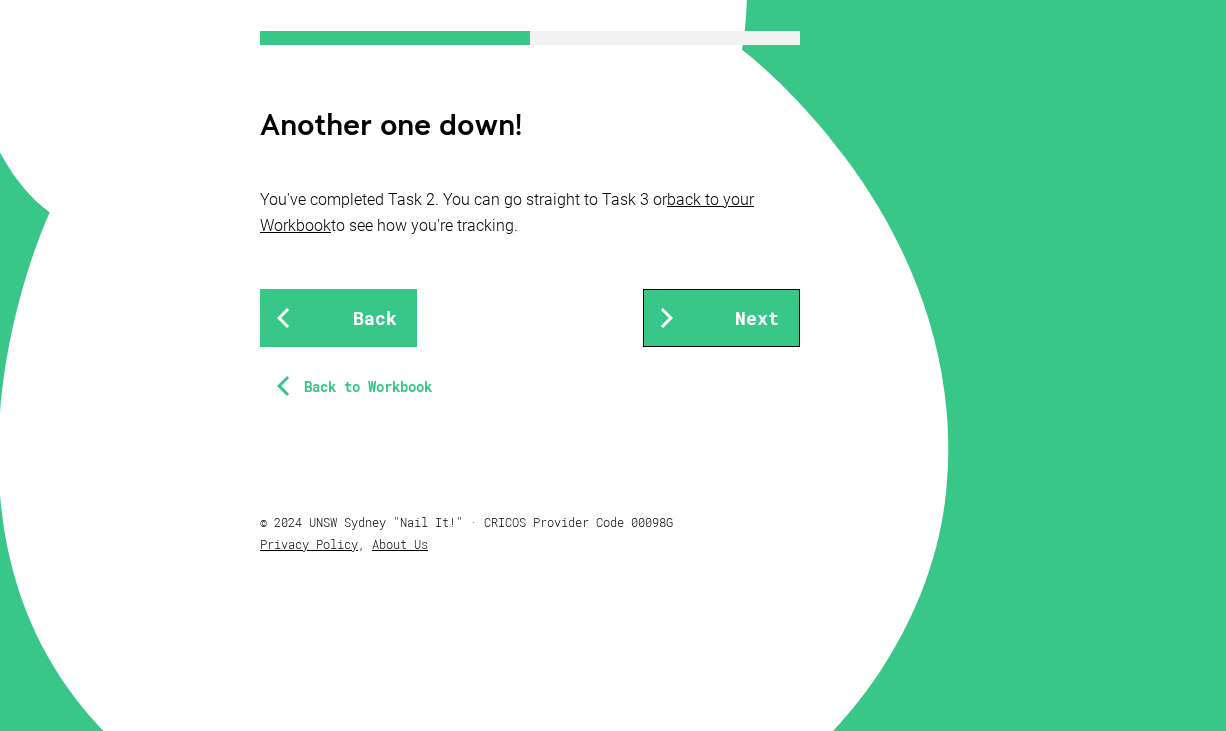scroll, scrollTop: 0, scrollLeft: 0, axis: both 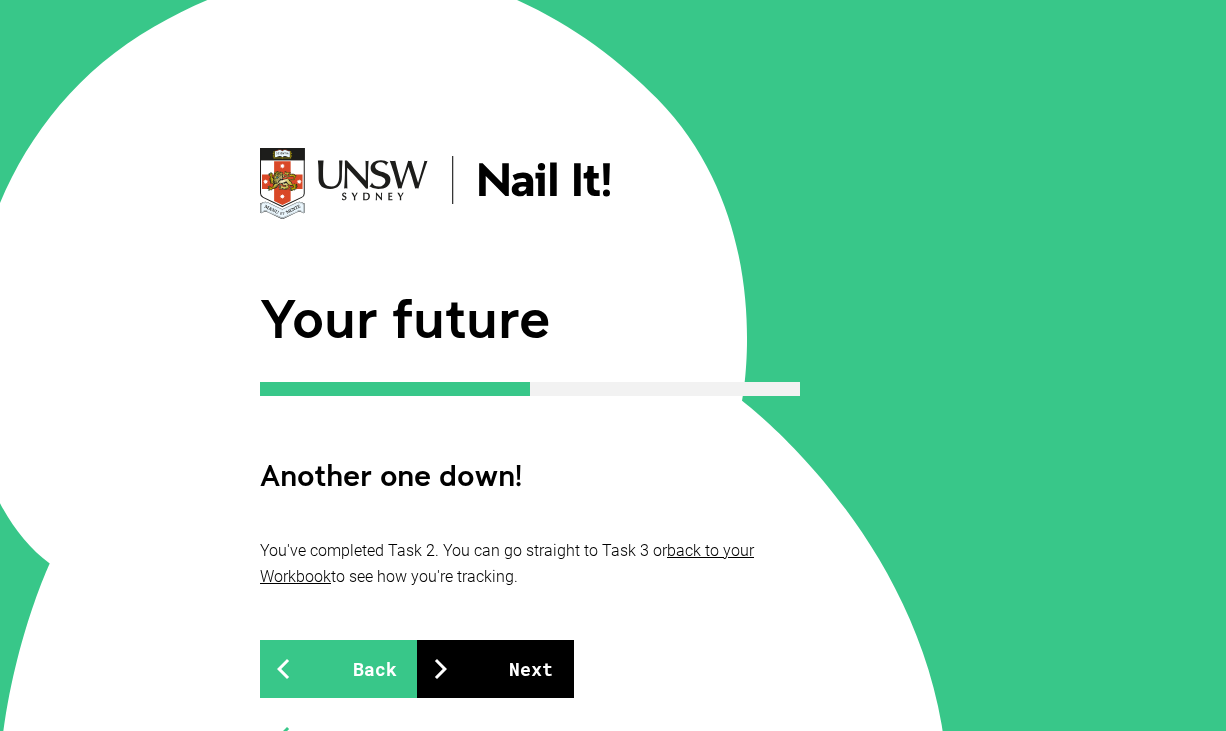 click on "Next" at bounding box center (495, 669) 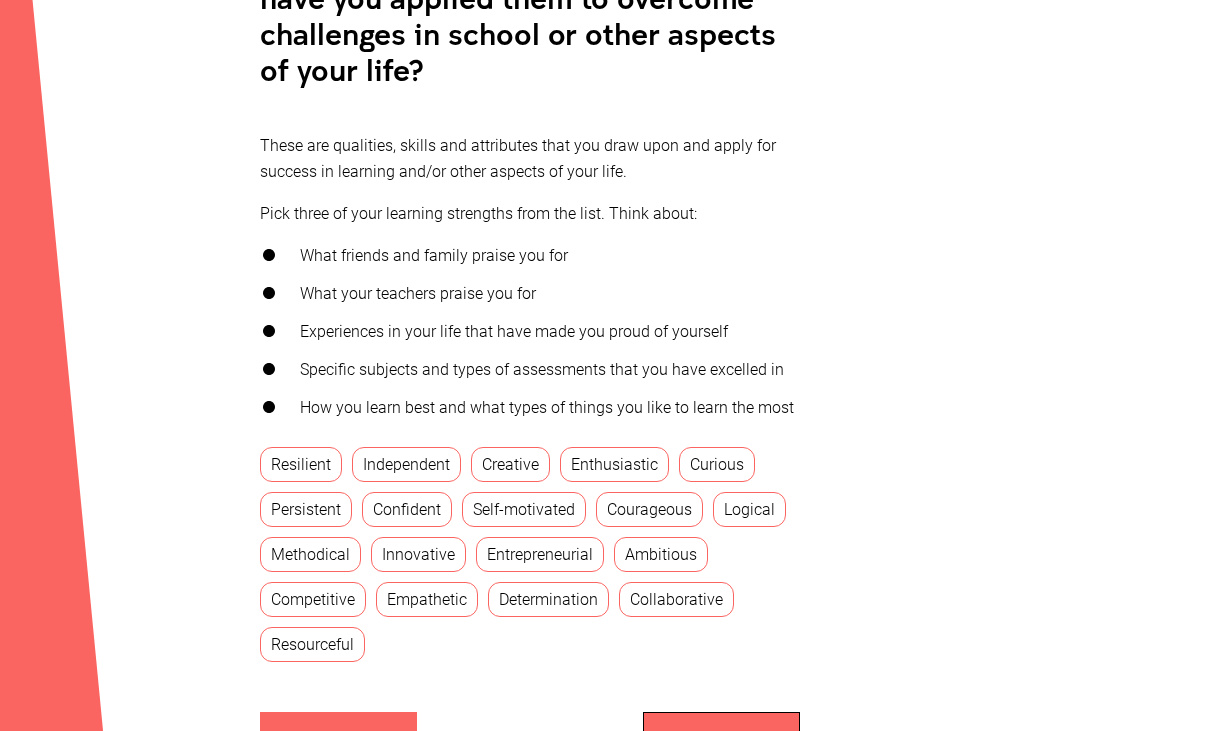 scroll, scrollTop: 600, scrollLeft: 0, axis: vertical 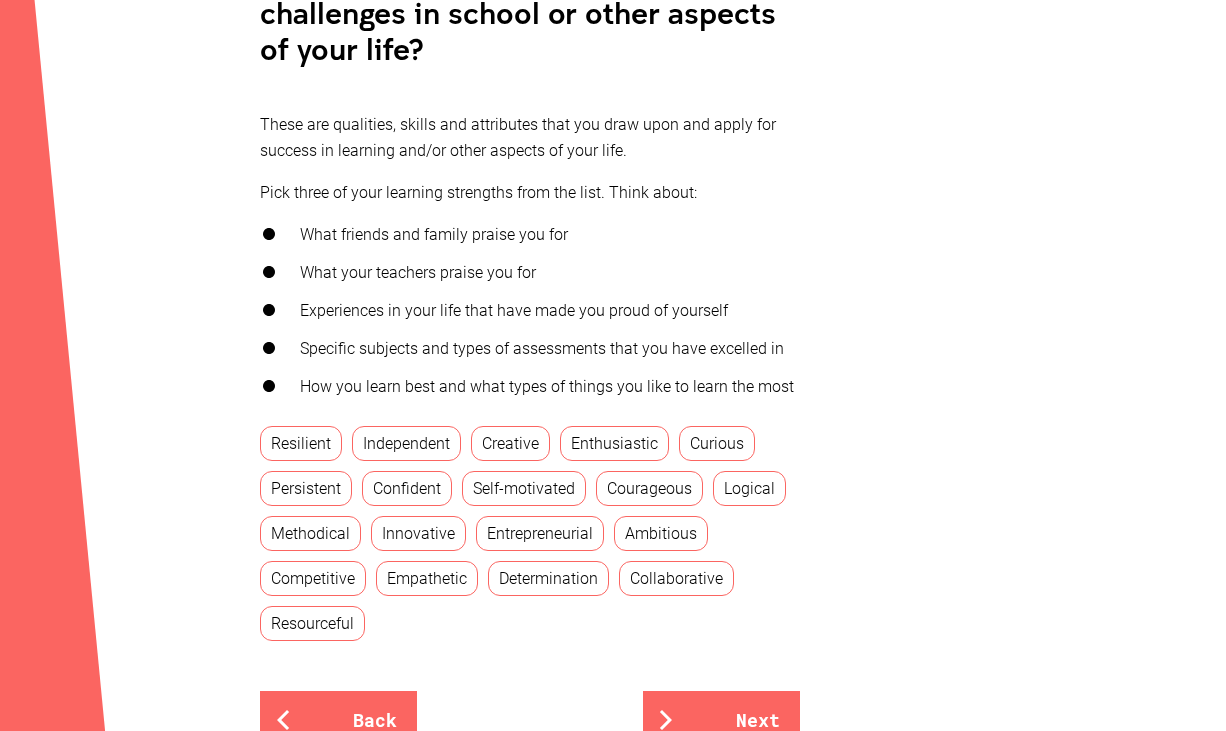 click on "Confident" at bounding box center [407, 488] 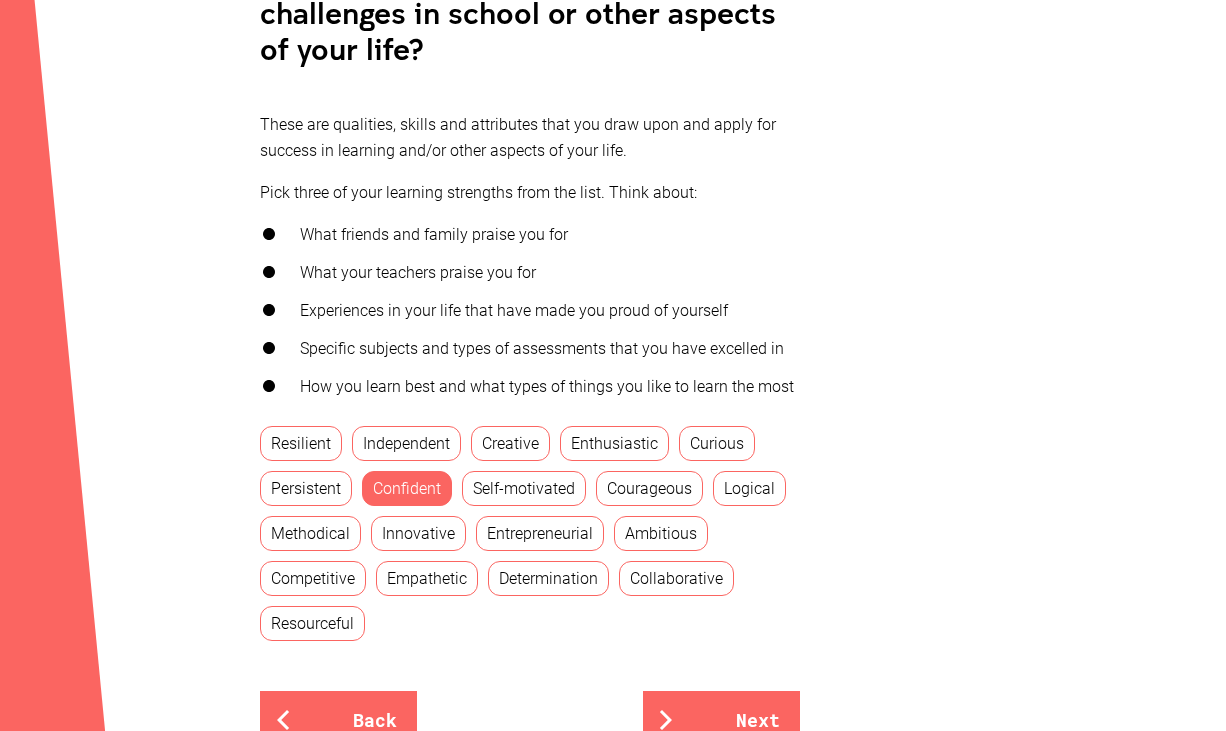 click on "Empathetic" at bounding box center [427, 578] 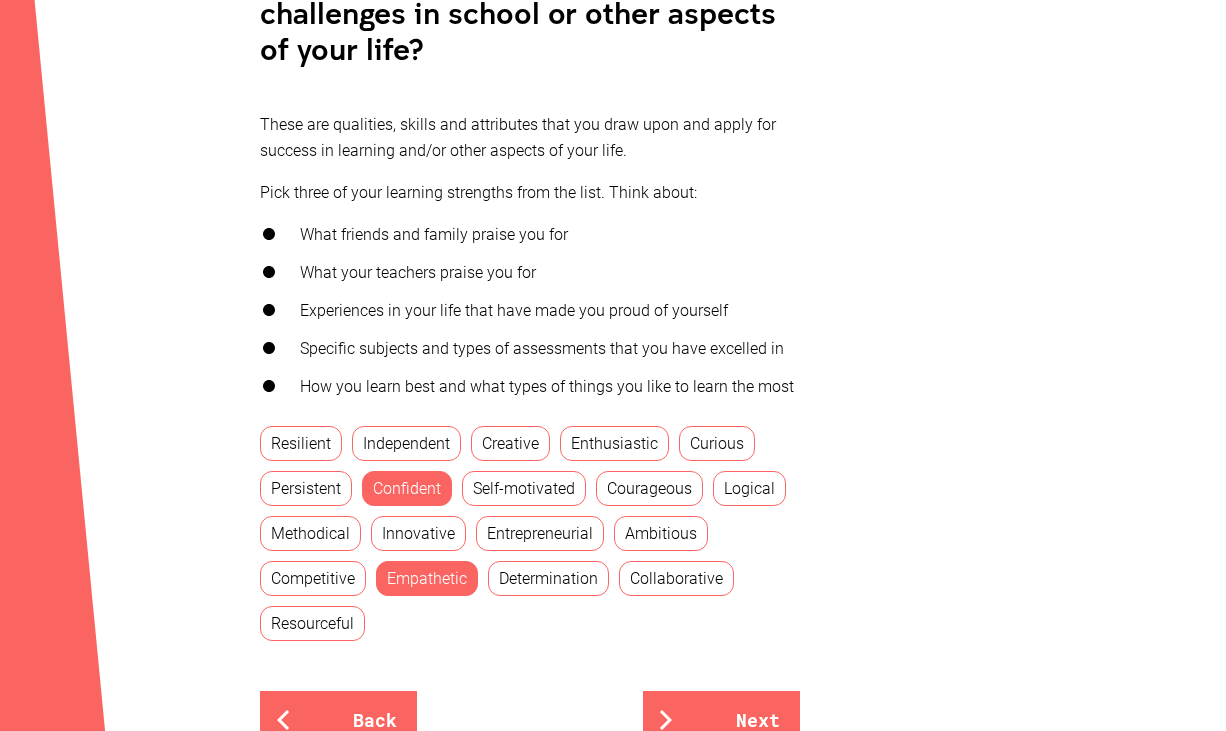 click on "Collaborative" at bounding box center [676, 578] 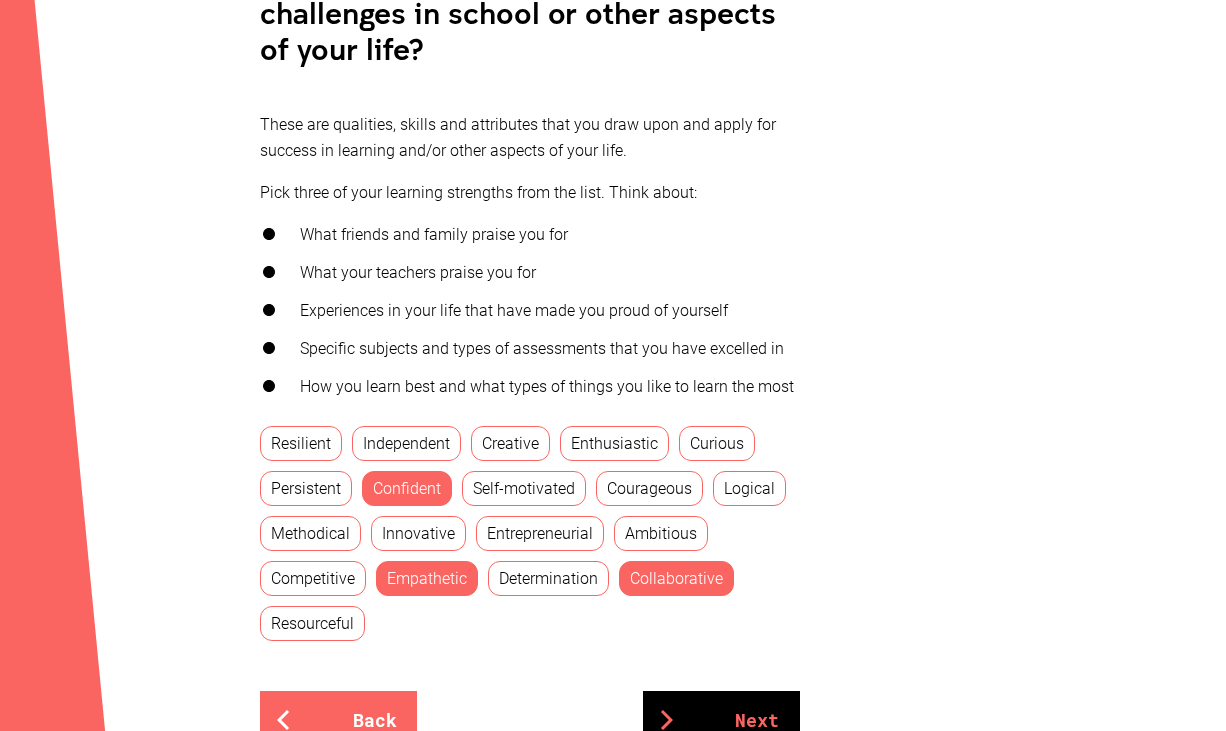click on "Next" at bounding box center [721, 720] 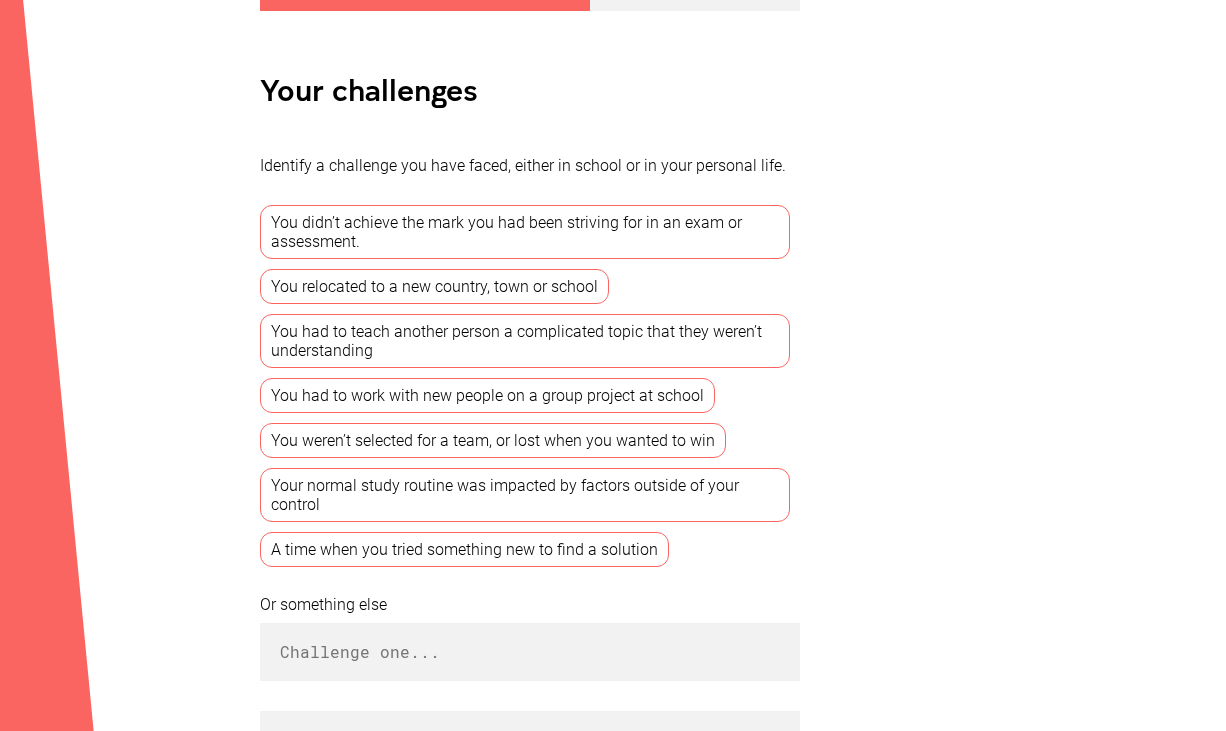scroll, scrollTop: 400, scrollLeft: 0, axis: vertical 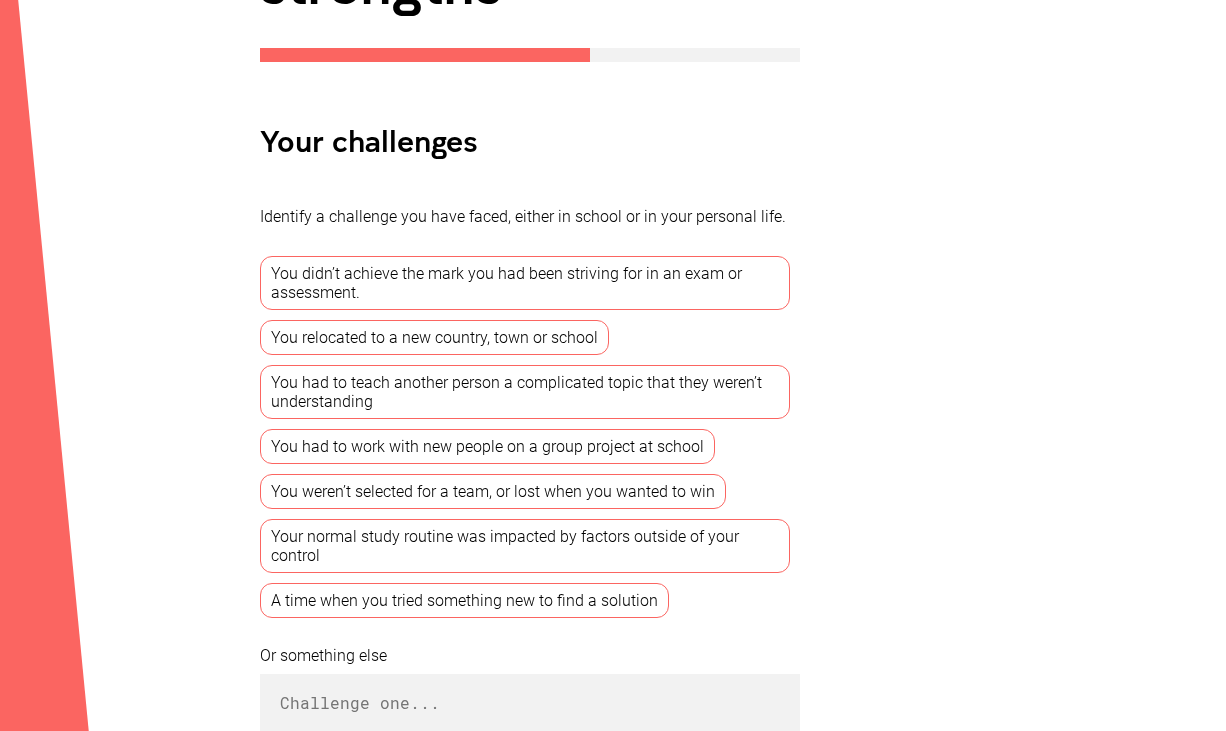 drag, startPoint x: 470, startPoint y: 400, endPoint x: 426, endPoint y: 570, distance: 175.60182 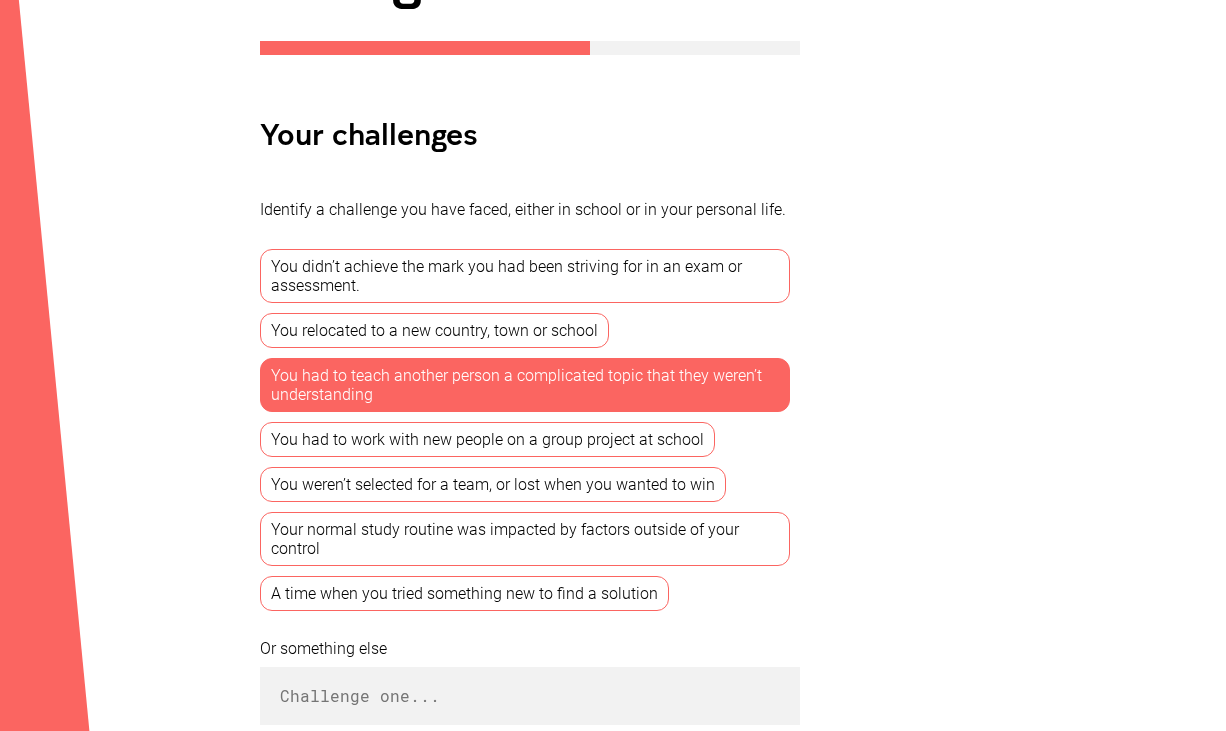 scroll, scrollTop: 500, scrollLeft: 0, axis: vertical 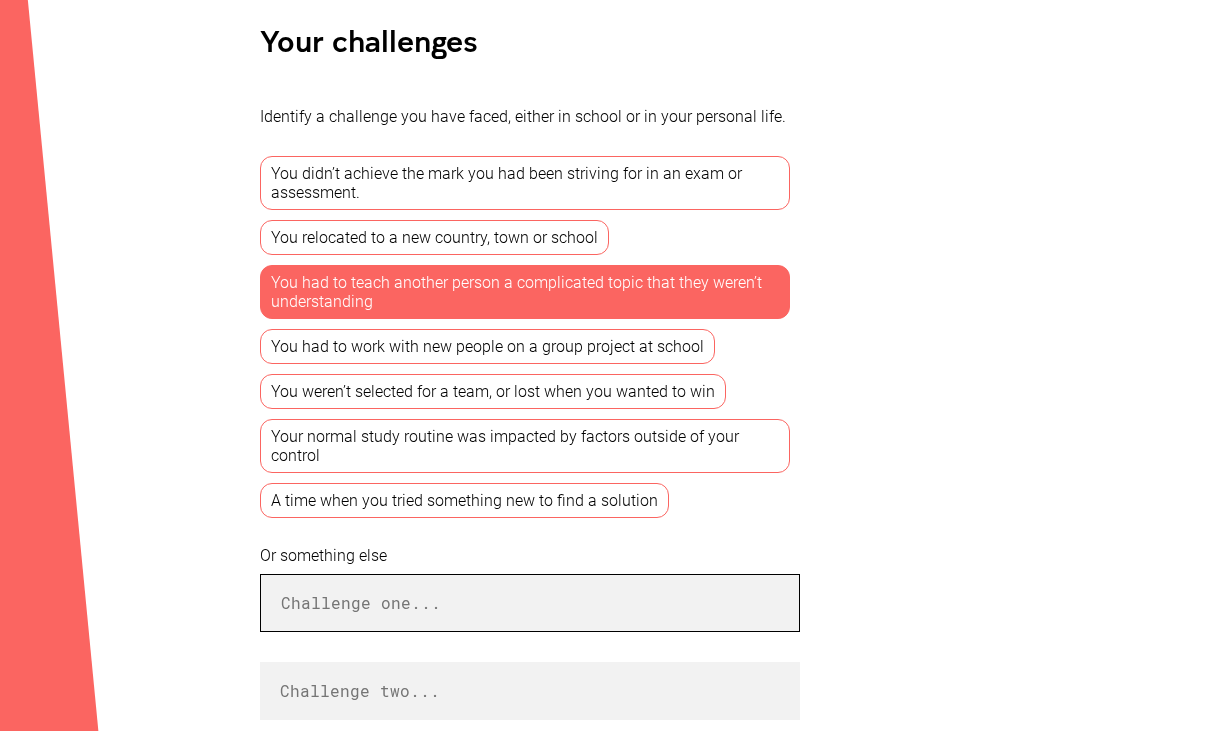 click at bounding box center [530, 603] 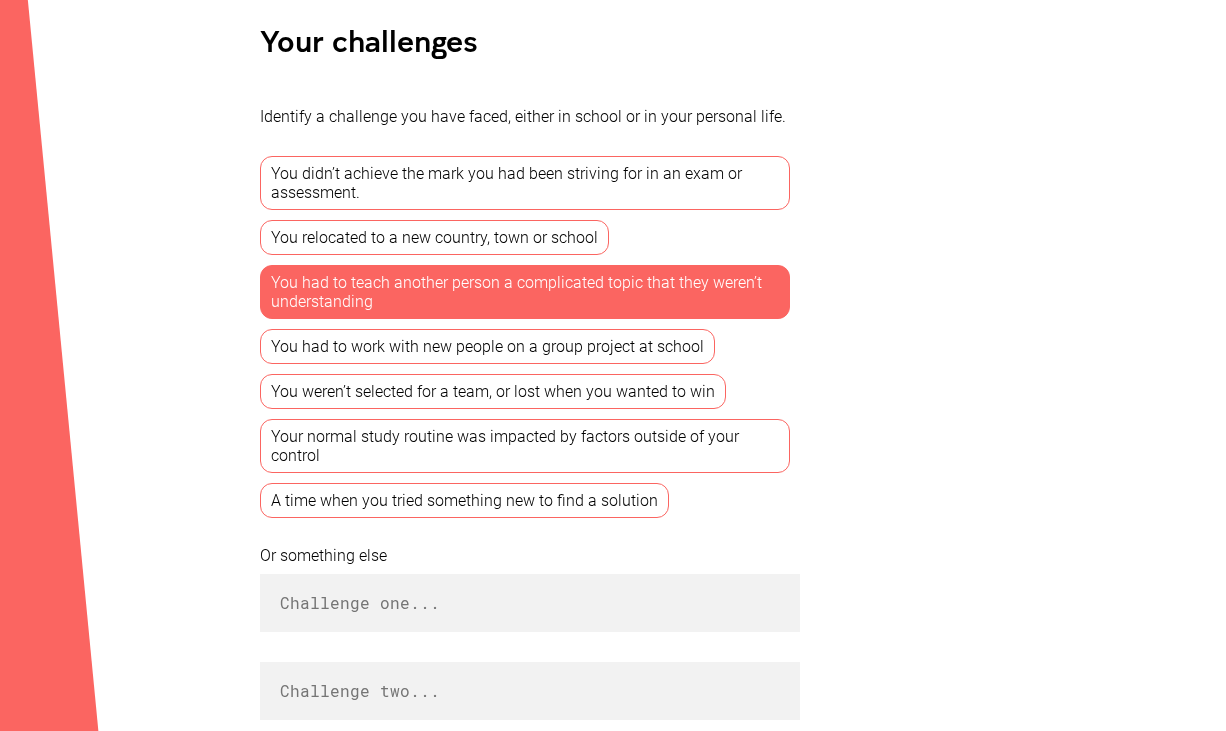 click on "You had to teach another person a complicated topic that they weren’t understanding" at bounding box center [525, 292] 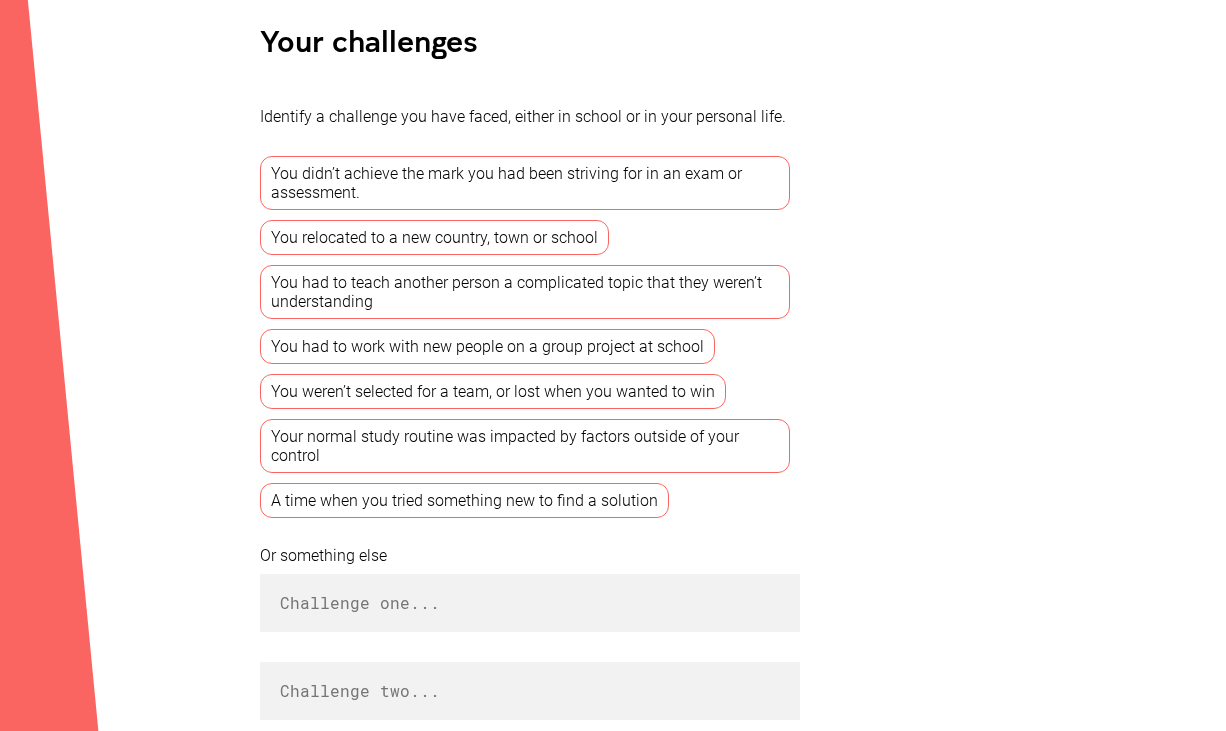 click on "You had to teach another person a complicated topic that they weren’t understanding" at bounding box center (525, 292) 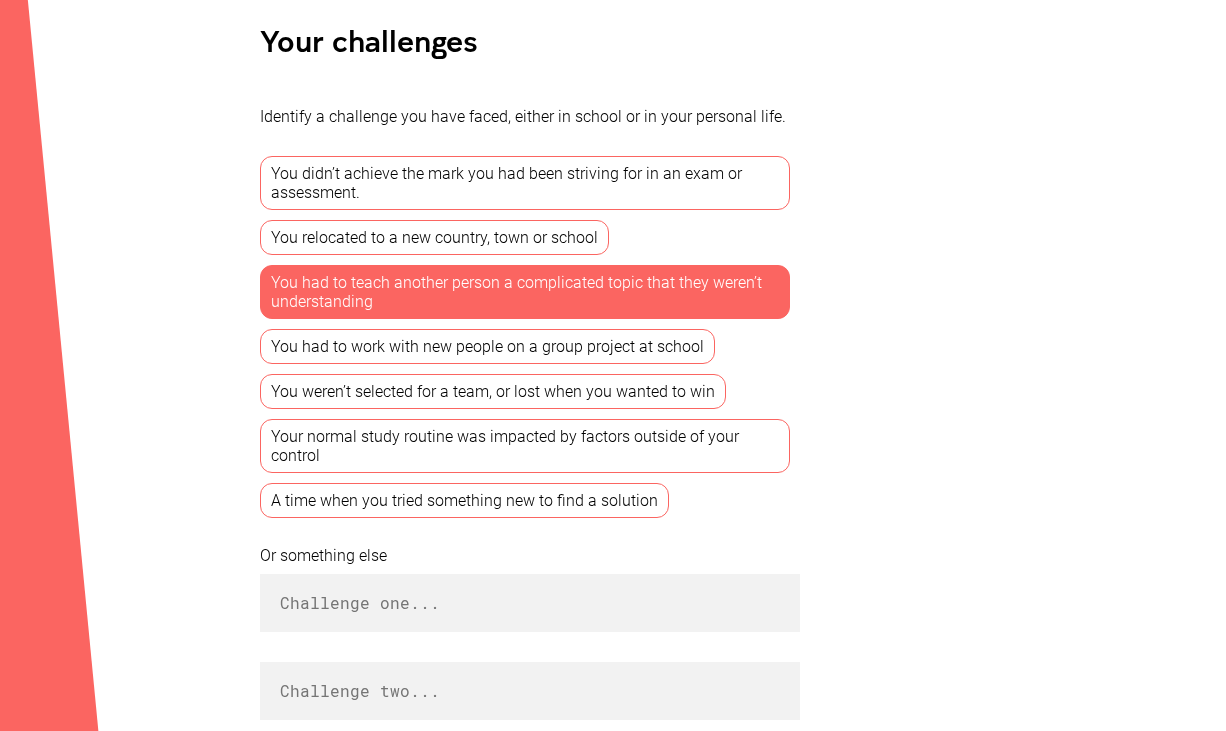 click on "You didn’t achieve the mark you had been striving for in an exam or assessment. You relocated to a new country, town or school You had to teach another person a complicated topic that they weren’t understanding You had to work with new people on a group project at school You weren’t selected for a team, or lost when you wanted to win Your normal study routine was impacted by factors outside of your control A time when you tried something new to find a solution" at bounding box center [530, 332] 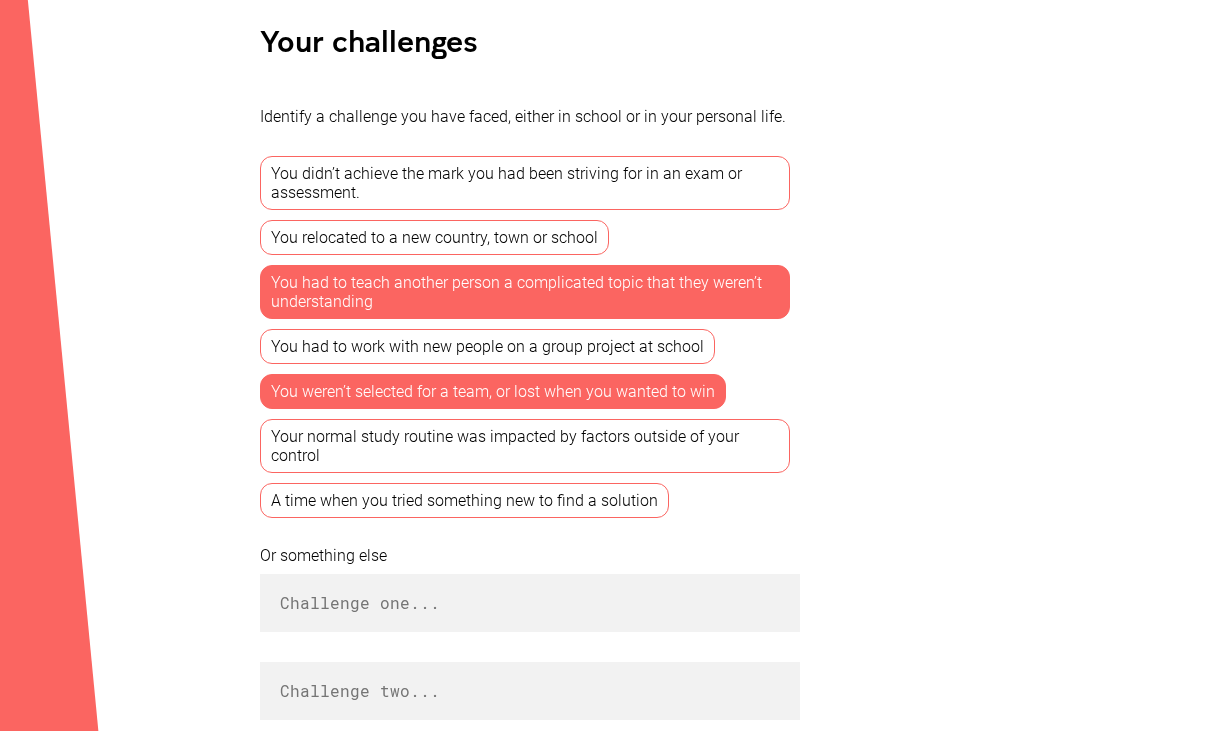 click on "You weren’t selected for a team, or lost when you wanted to win" at bounding box center [493, 391] 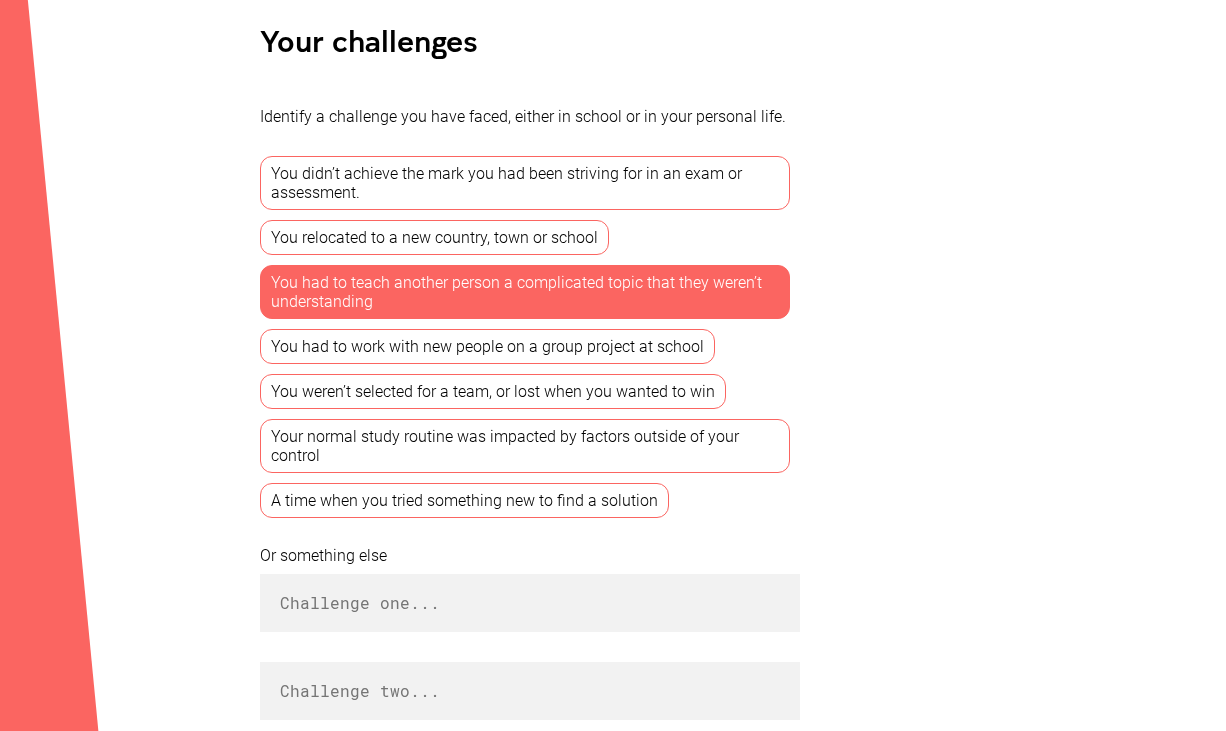 click on "Your normal study routine was impacted by factors outside of your control" at bounding box center [525, 446] 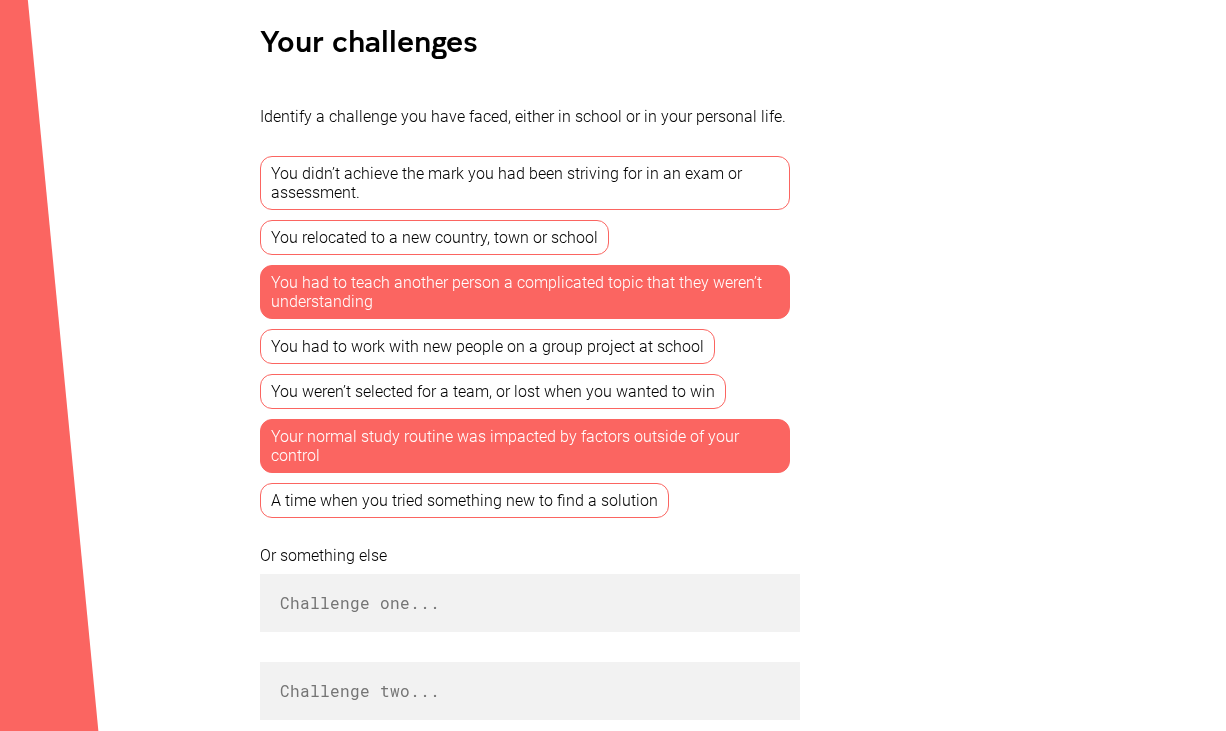 click on "A time when you tried something new to find a solution" at bounding box center [464, 500] 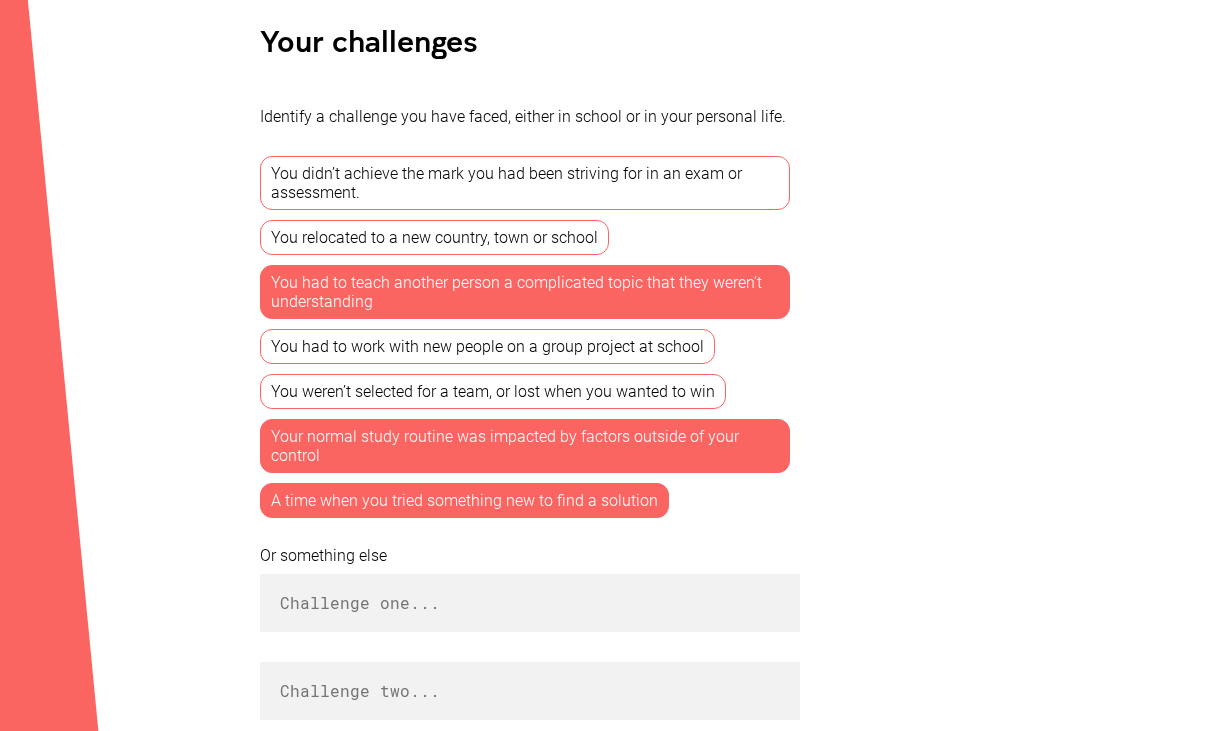 click on "You weren’t selected for a team, or lost when you wanted to win" at bounding box center [493, 391] 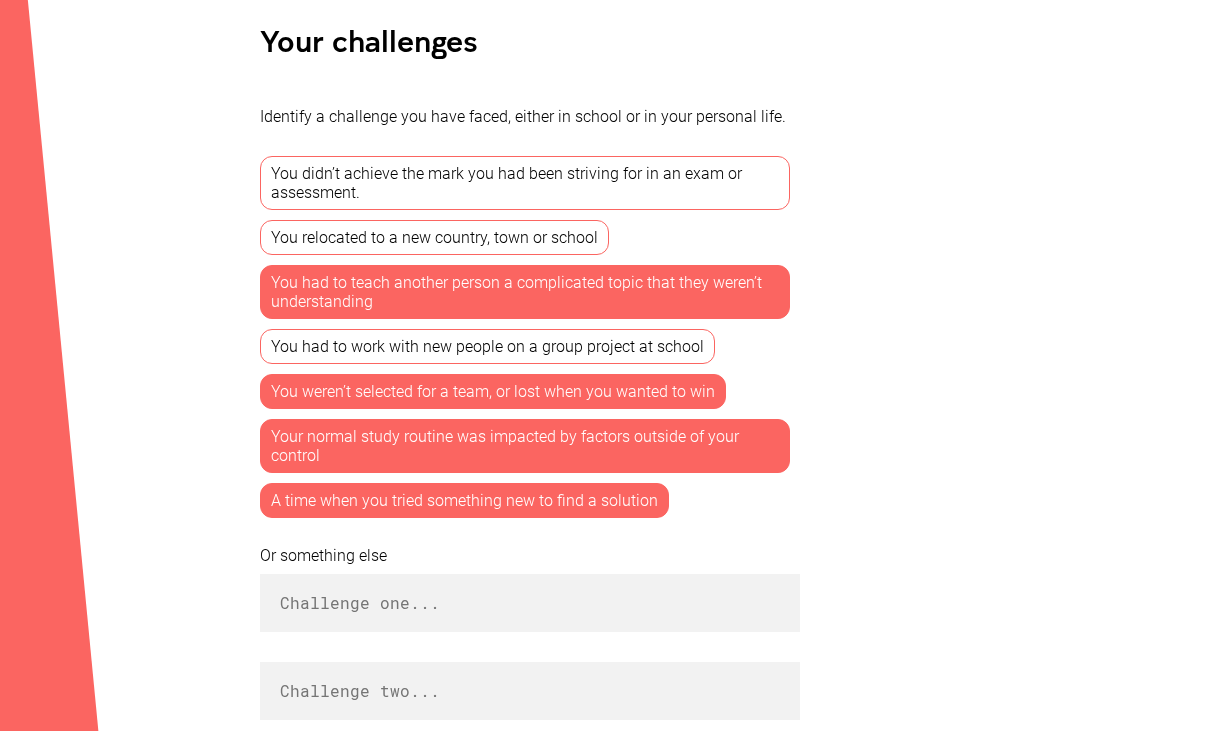 click on "You weren’t selected for a team, or lost when you wanted to win" at bounding box center (493, 391) 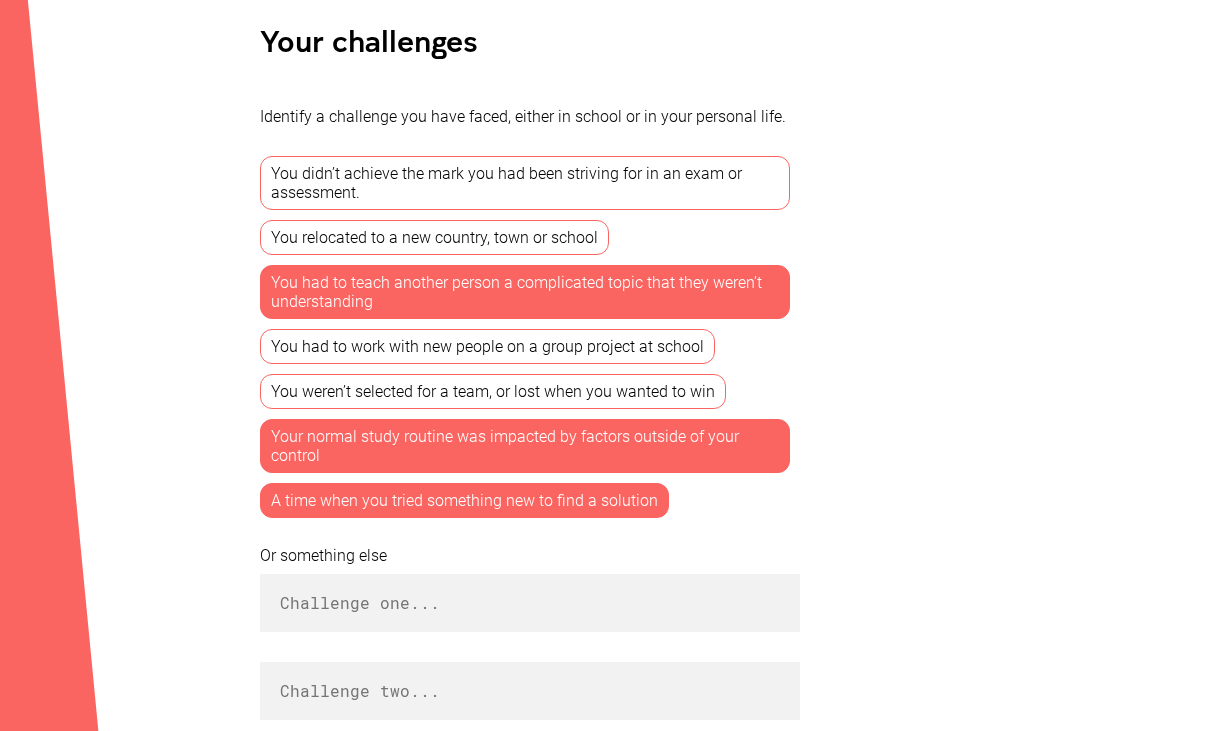 click on "Your normal study routine was impacted by factors outside of your control" at bounding box center [525, 446] 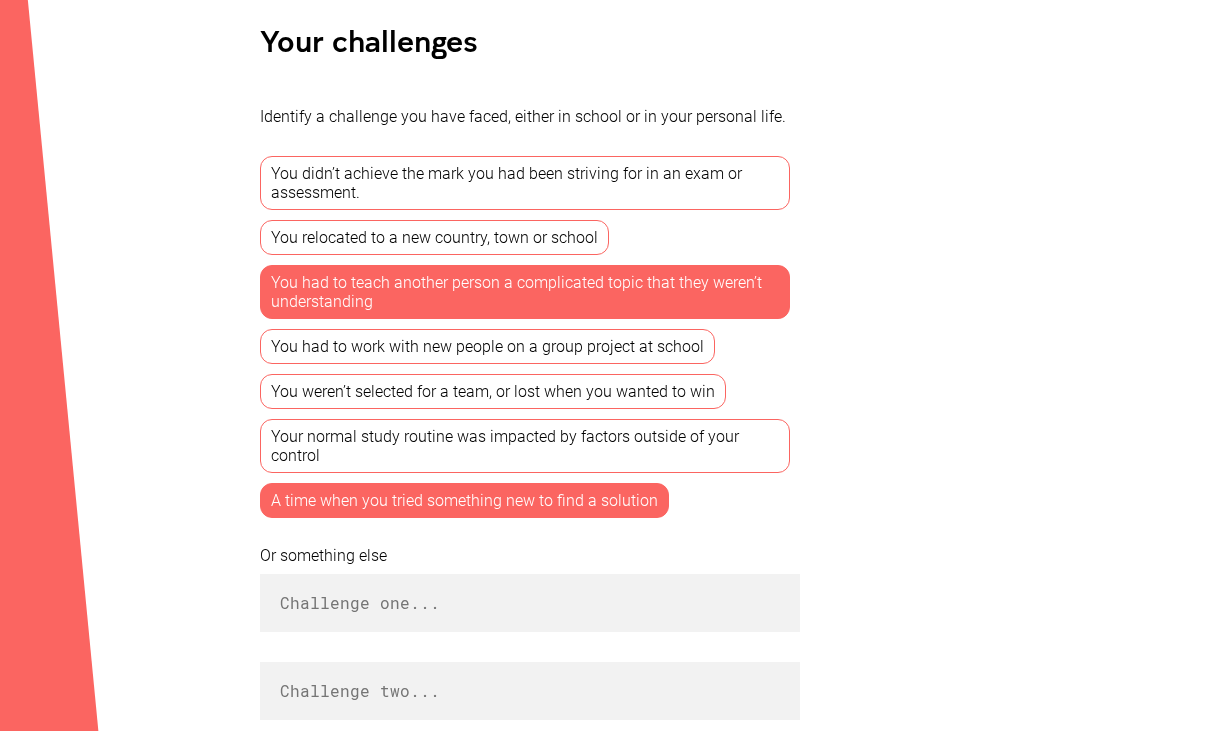 click on "A time when you tried something new to find a solution" at bounding box center (464, 500) 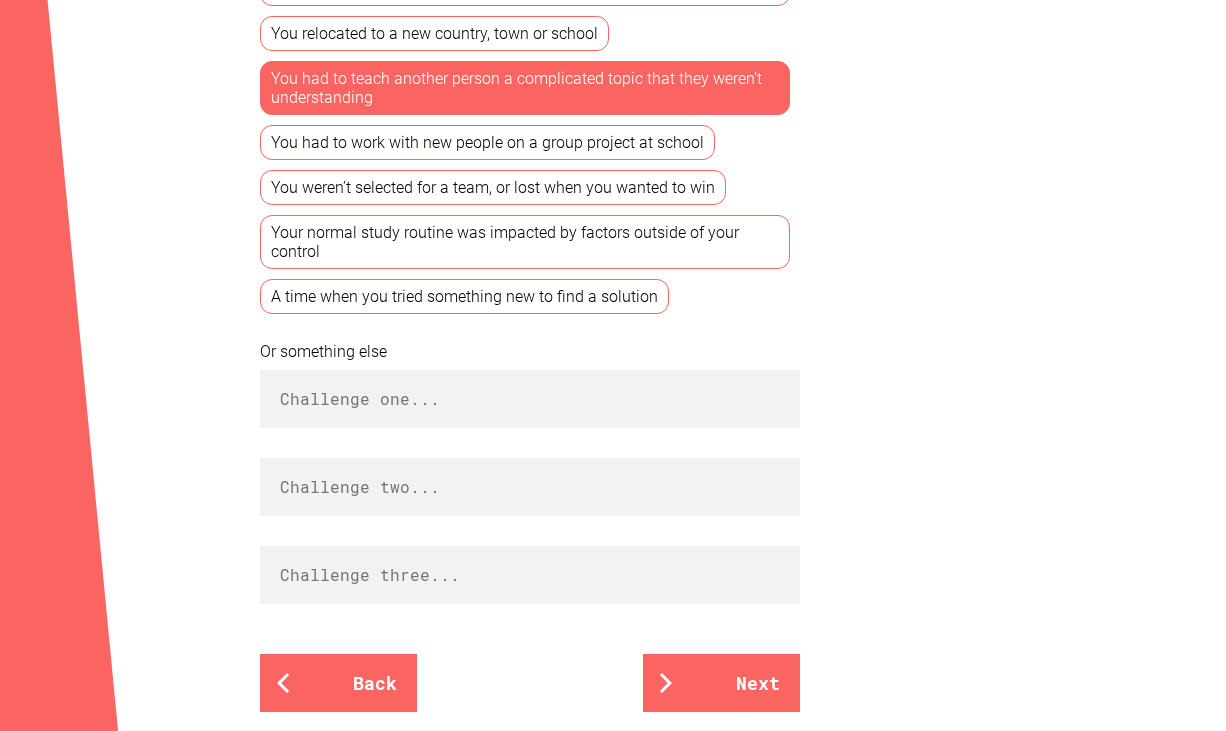 scroll, scrollTop: 700, scrollLeft: 0, axis: vertical 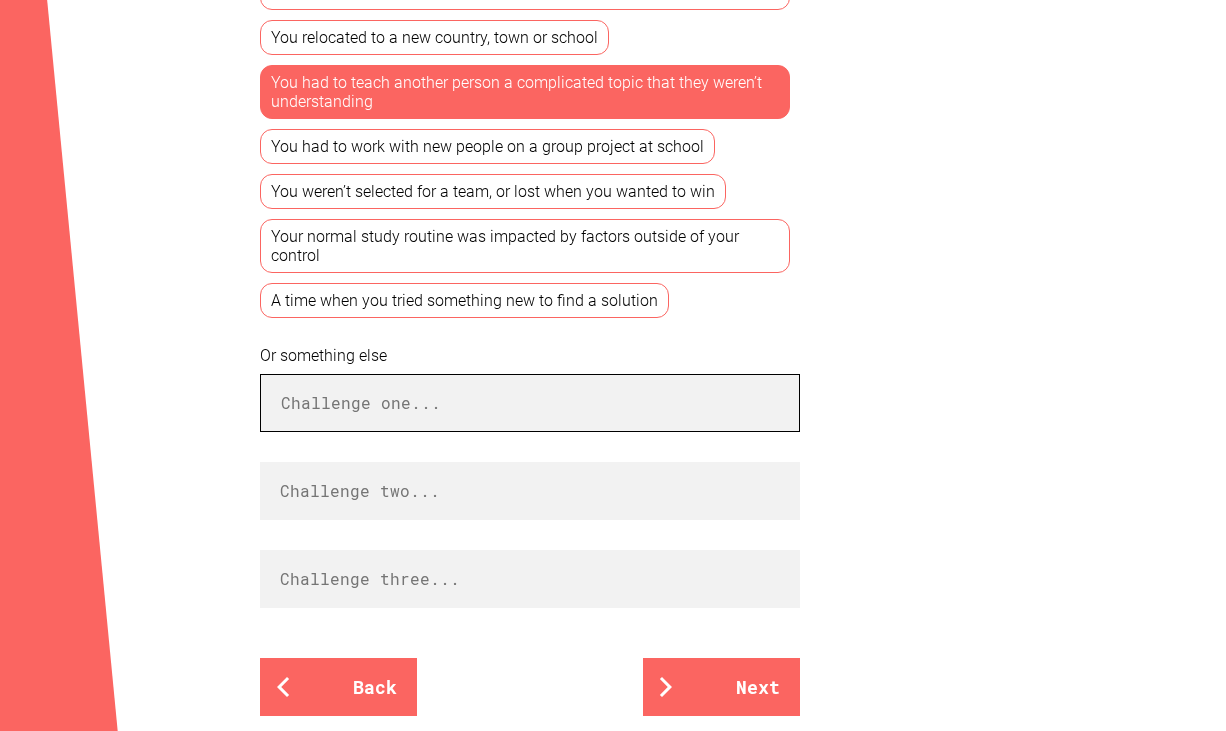 click at bounding box center [530, 403] 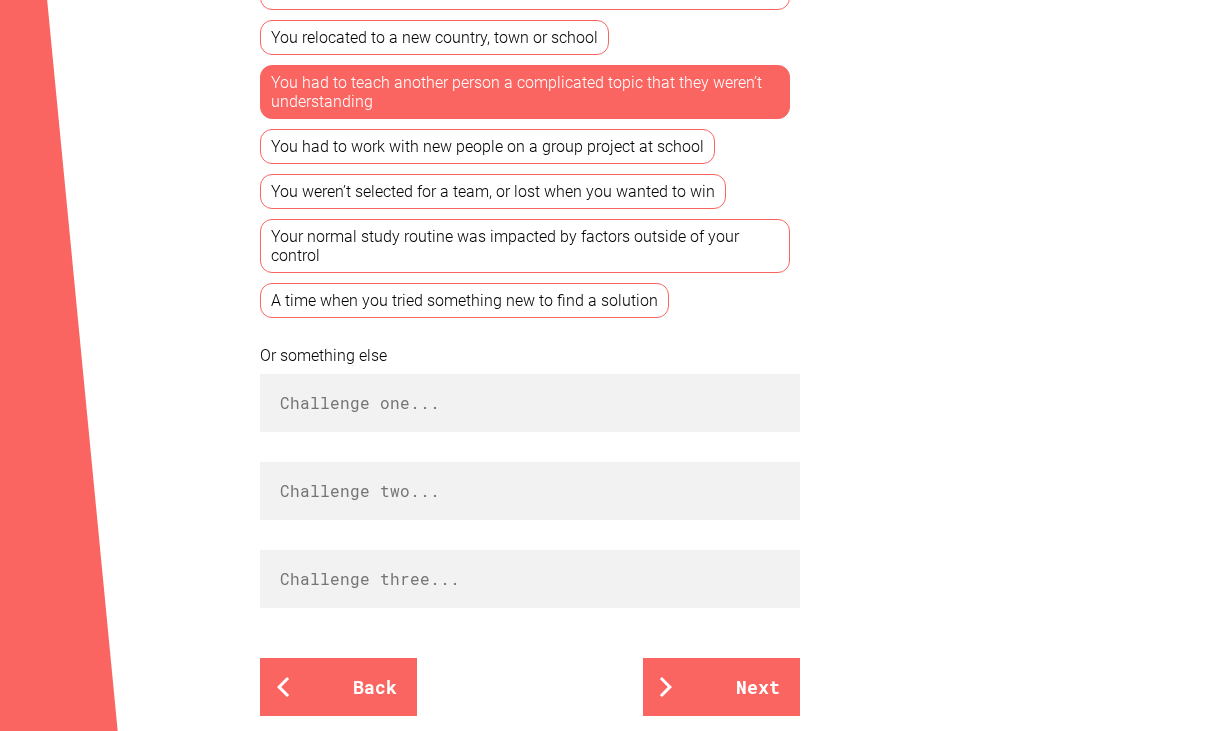 click on "You had to teach another person a complicated topic that they weren’t understanding" at bounding box center [525, 92] 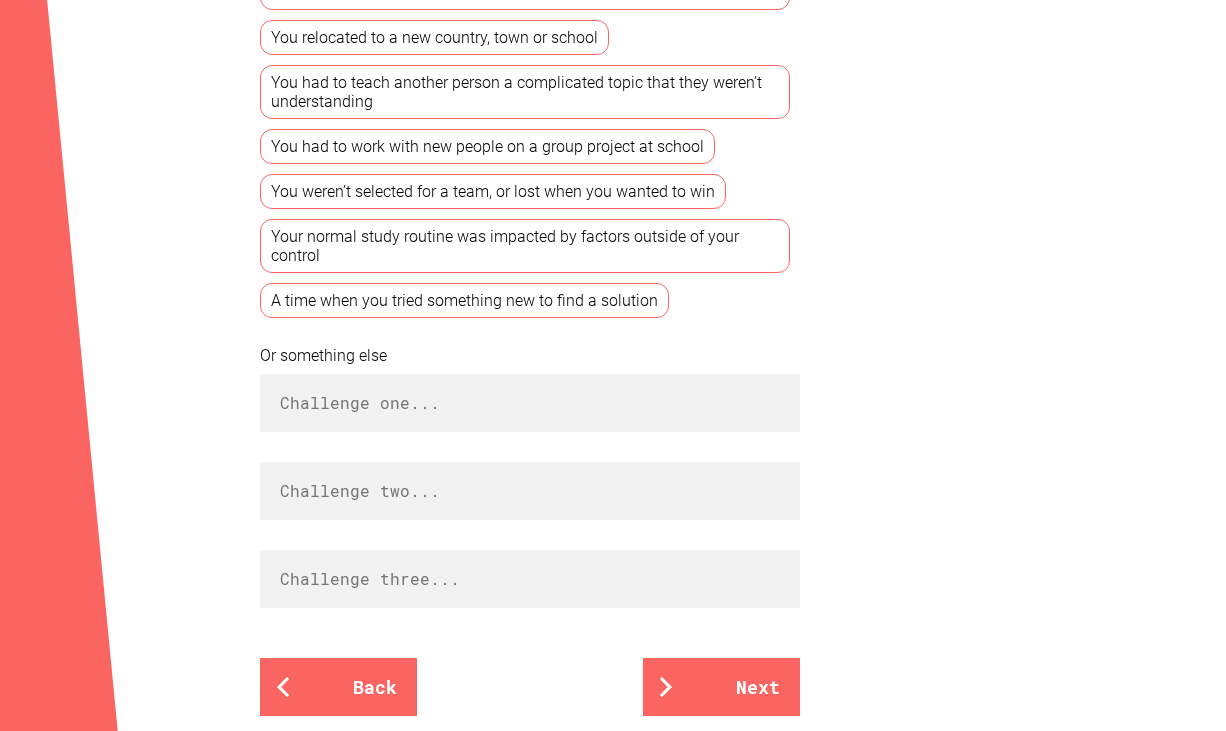click on "You had to teach another person a complicated topic that they weren’t understanding" at bounding box center (525, 92) 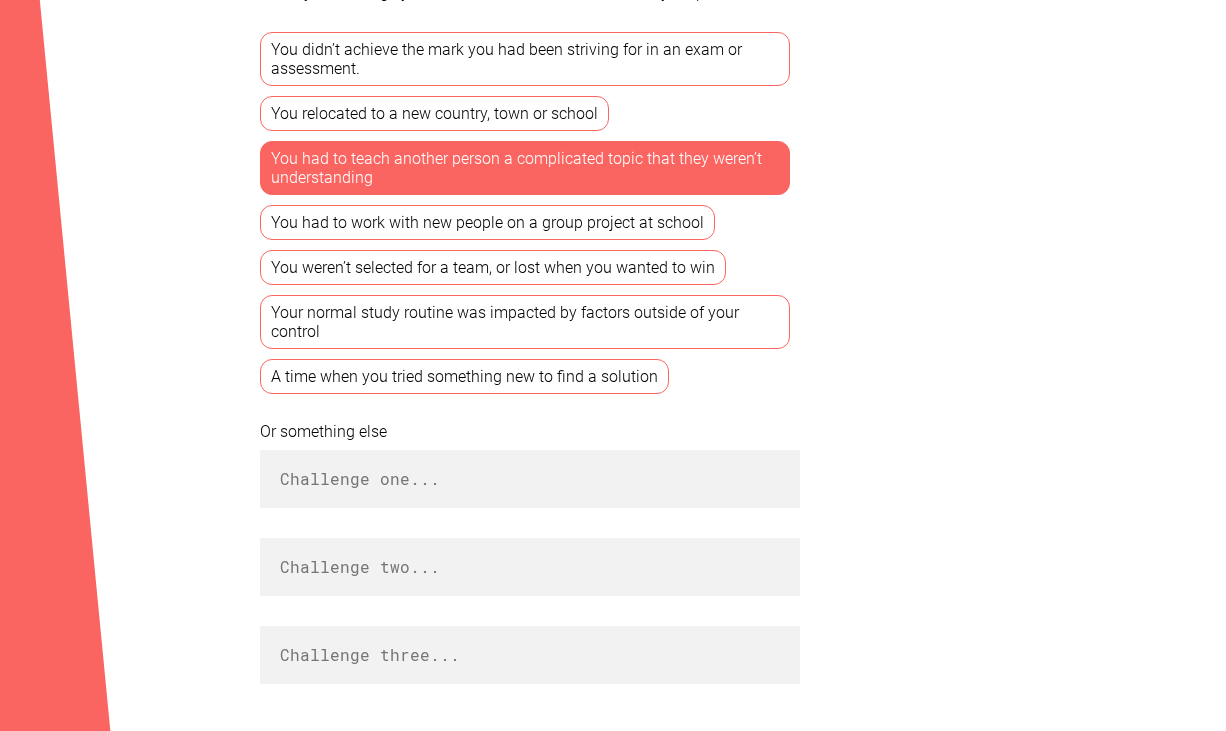 scroll, scrollTop: 600, scrollLeft: 0, axis: vertical 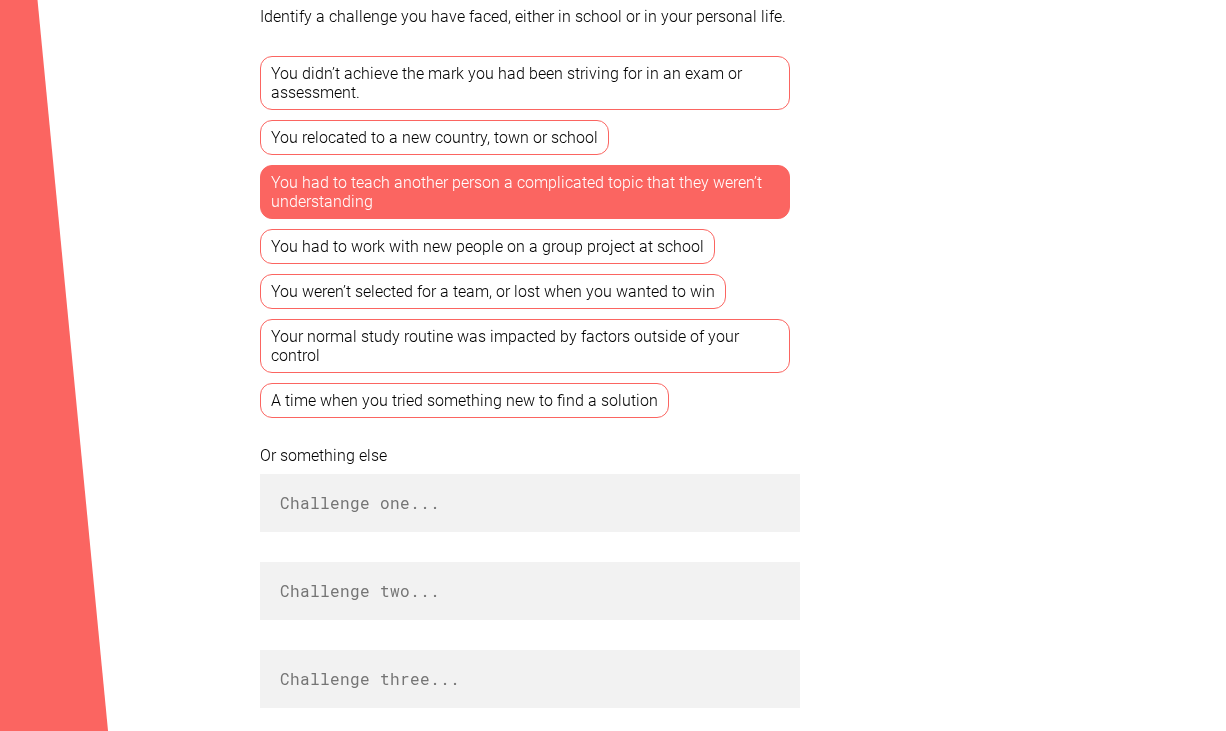 click on "You had to work with new people on a group project at school" at bounding box center (487, 246) 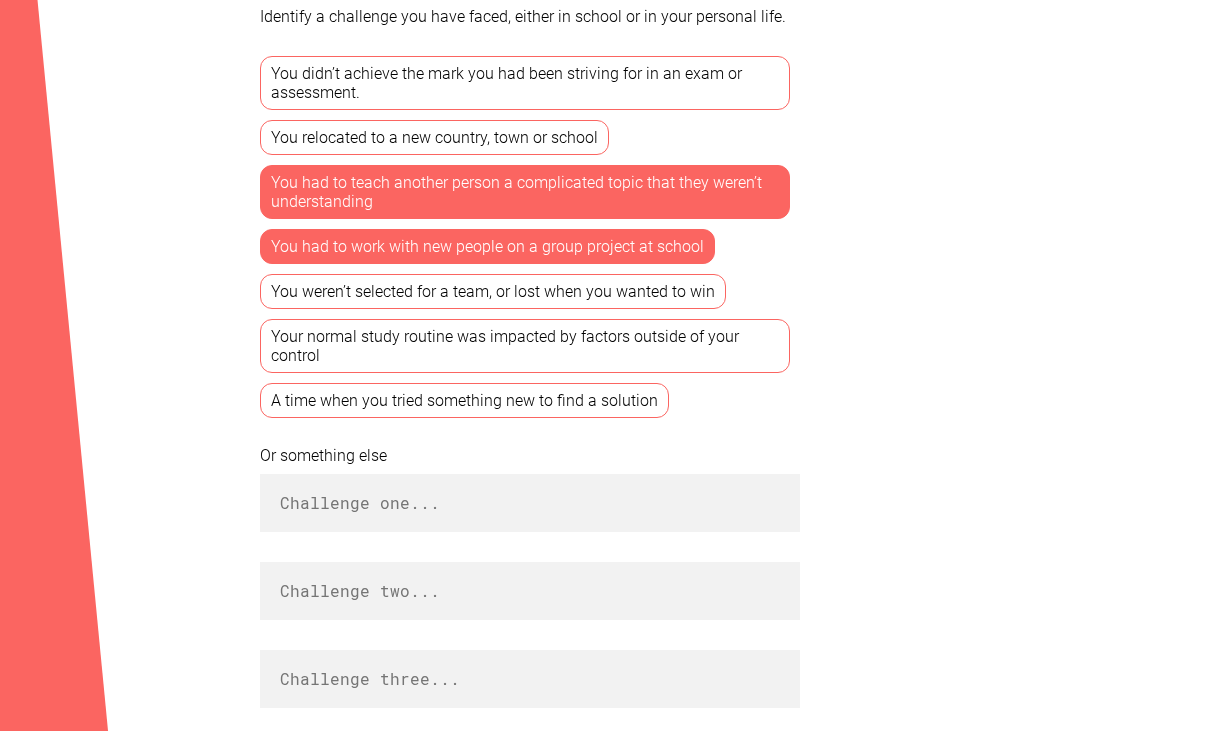 scroll, scrollTop: 500, scrollLeft: 0, axis: vertical 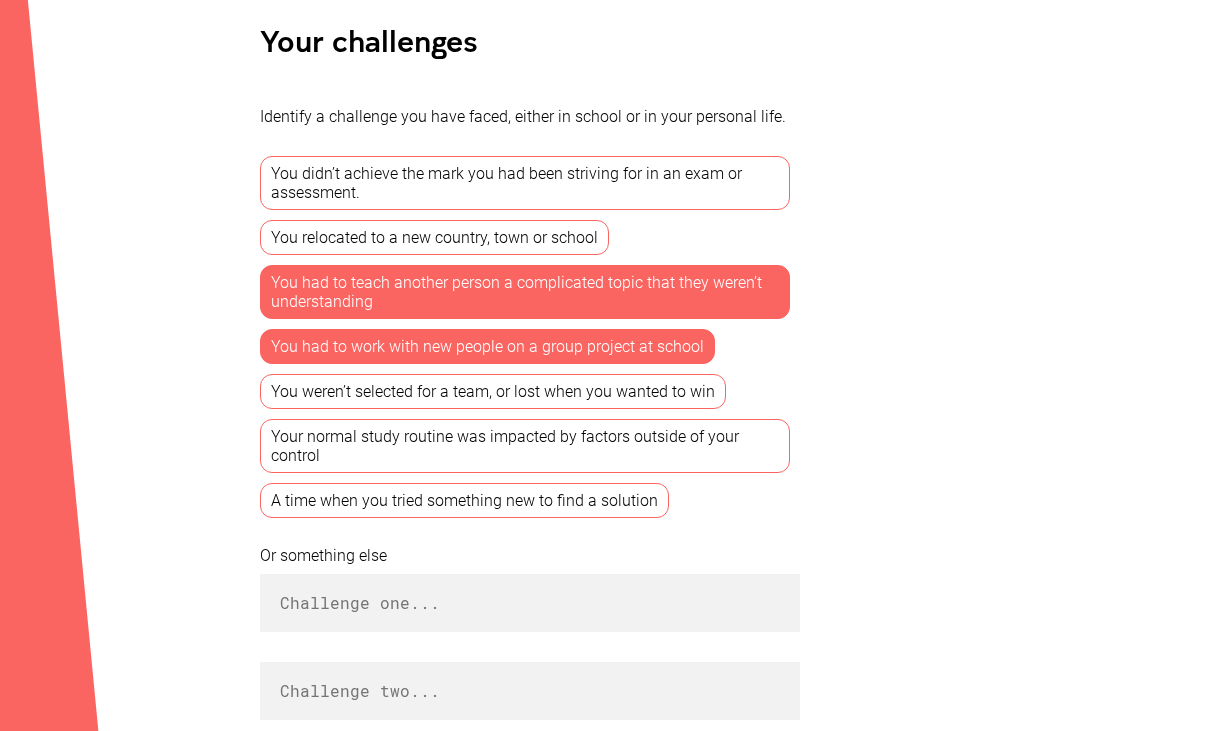 click on "Your normal study routine was impacted by factors outside of your control" at bounding box center [525, 446] 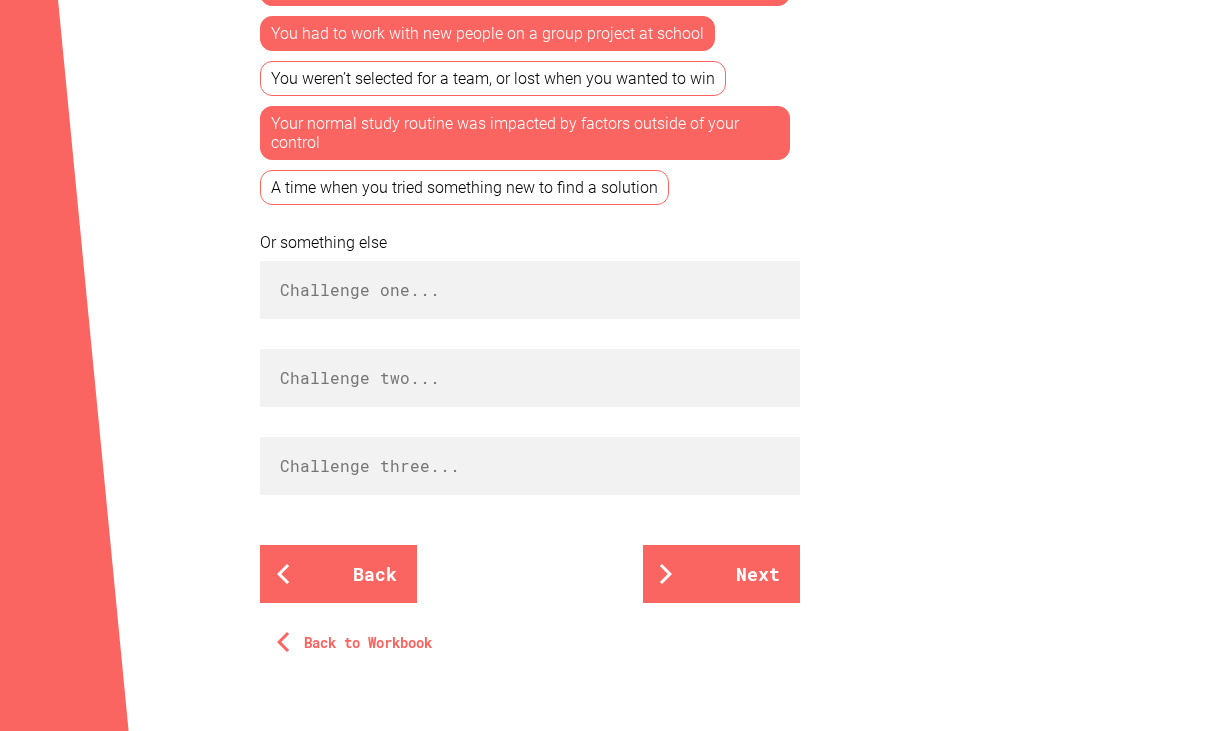 scroll, scrollTop: 900, scrollLeft: 0, axis: vertical 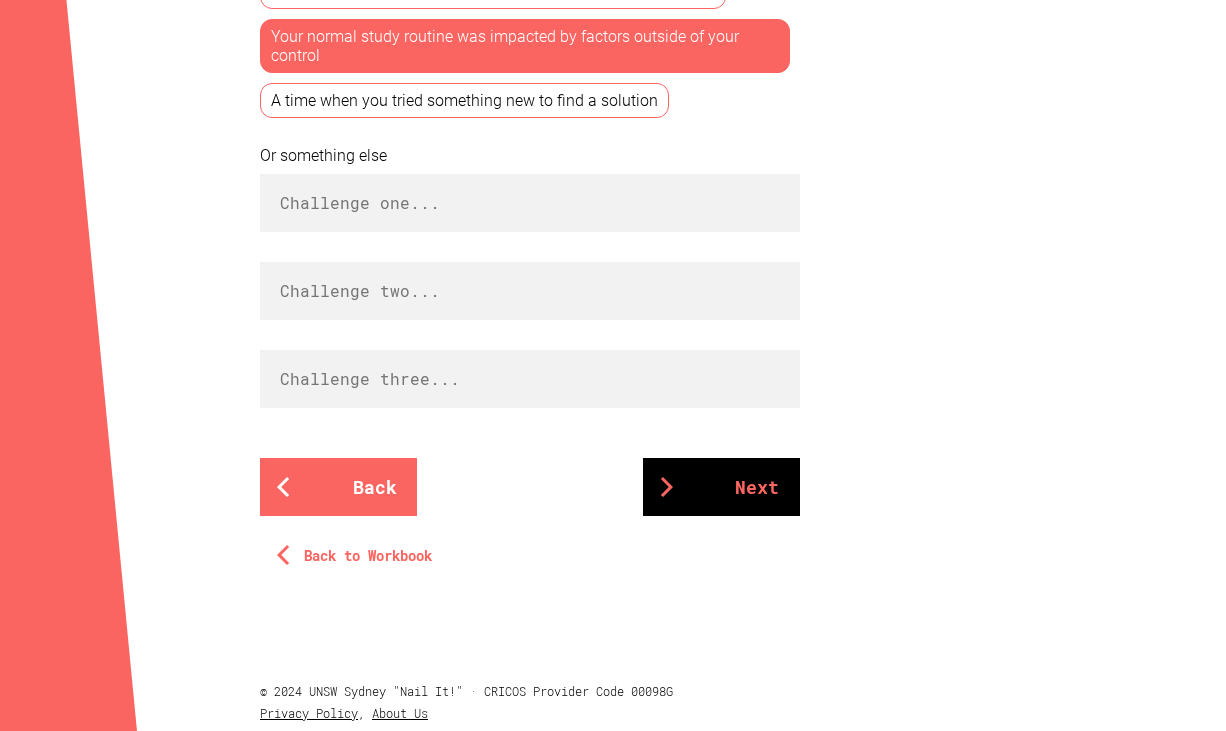 click on "Next" at bounding box center [721, 487] 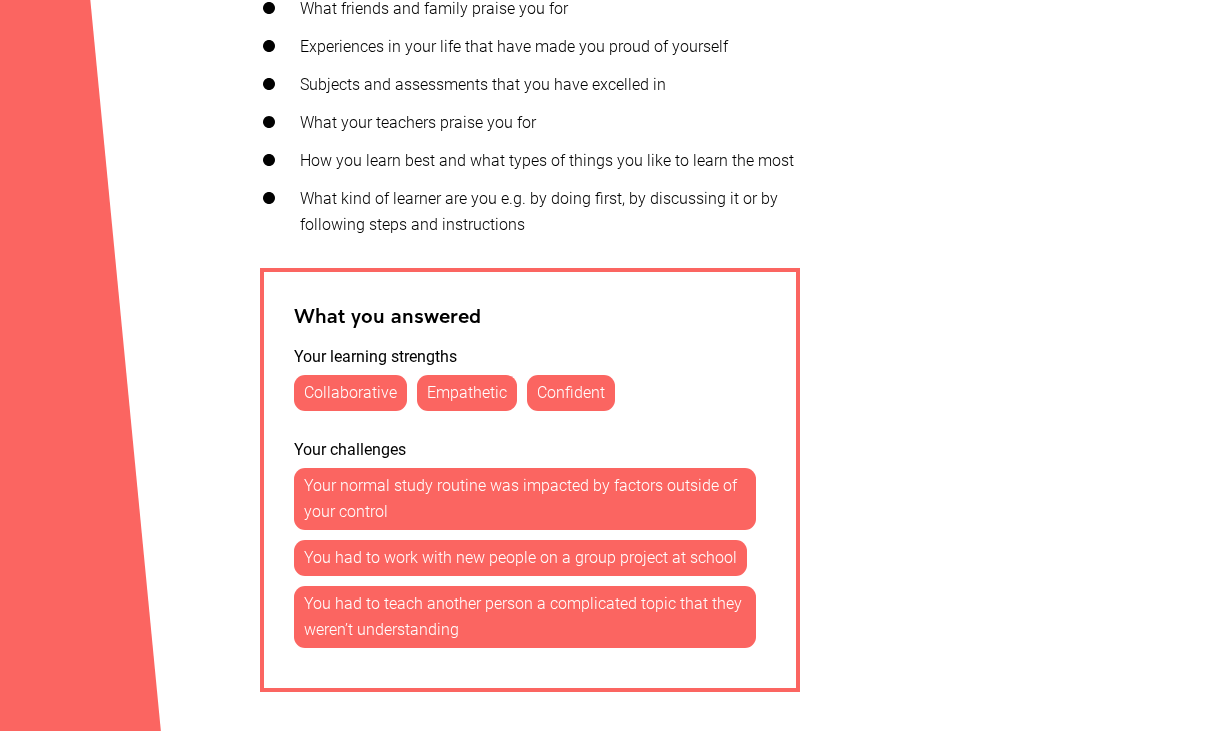 scroll, scrollTop: 1200, scrollLeft: 0, axis: vertical 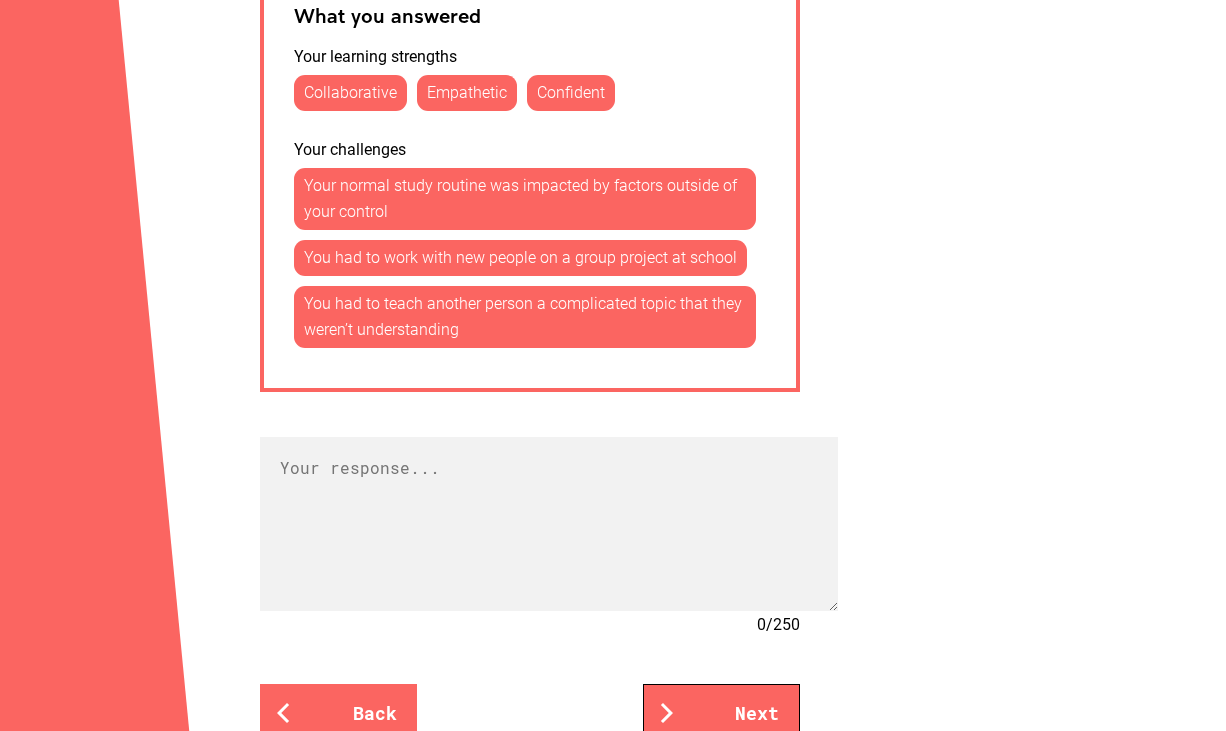 drag, startPoint x: 792, startPoint y: 622, endPoint x: 830, endPoint y: 605, distance: 41.62932 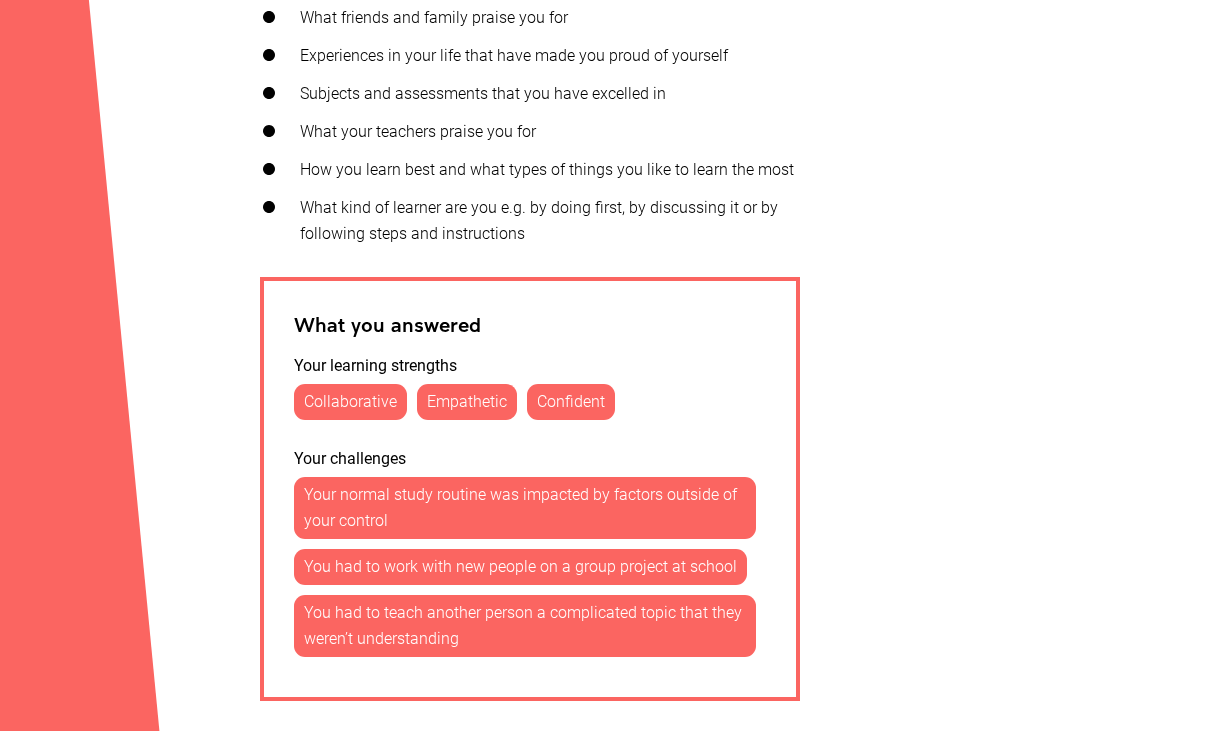 scroll, scrollTop: 800, scrollLeft: 0, axis: vertical 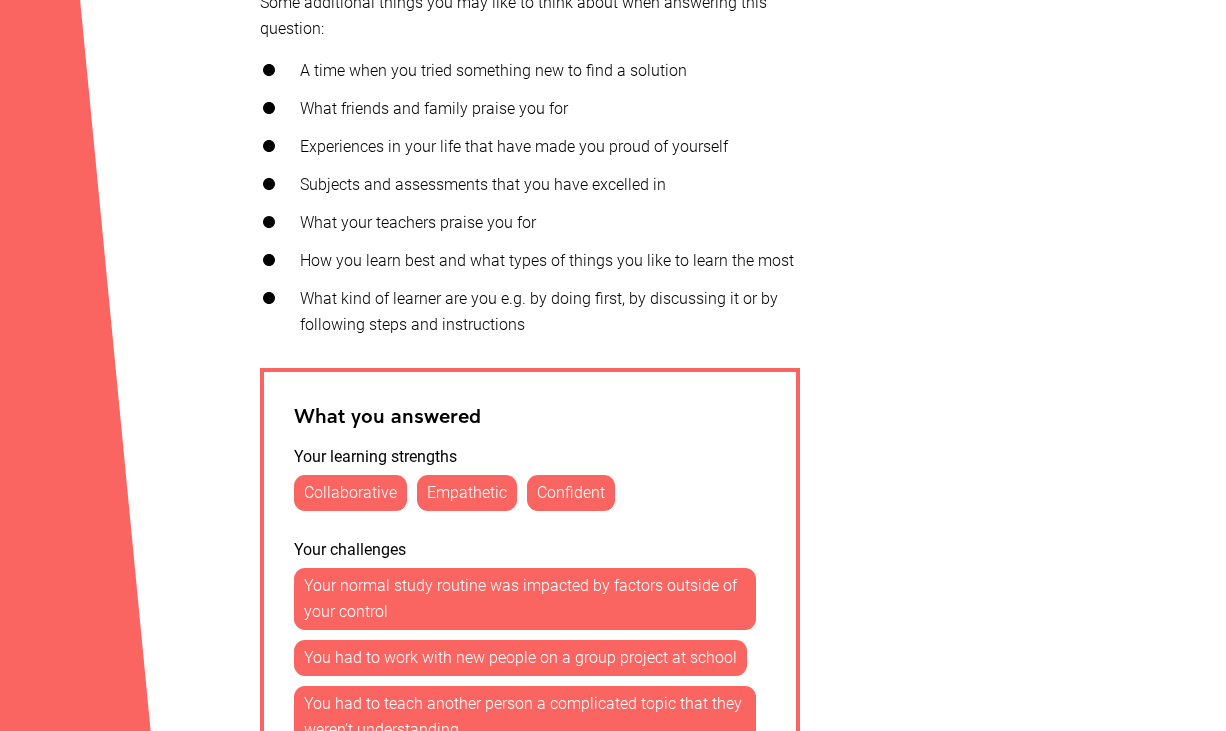 click on "What kind of learner are you e.g. by doing first, by discussing it or by following steps and instructions" at bounding box center (530, 312) 